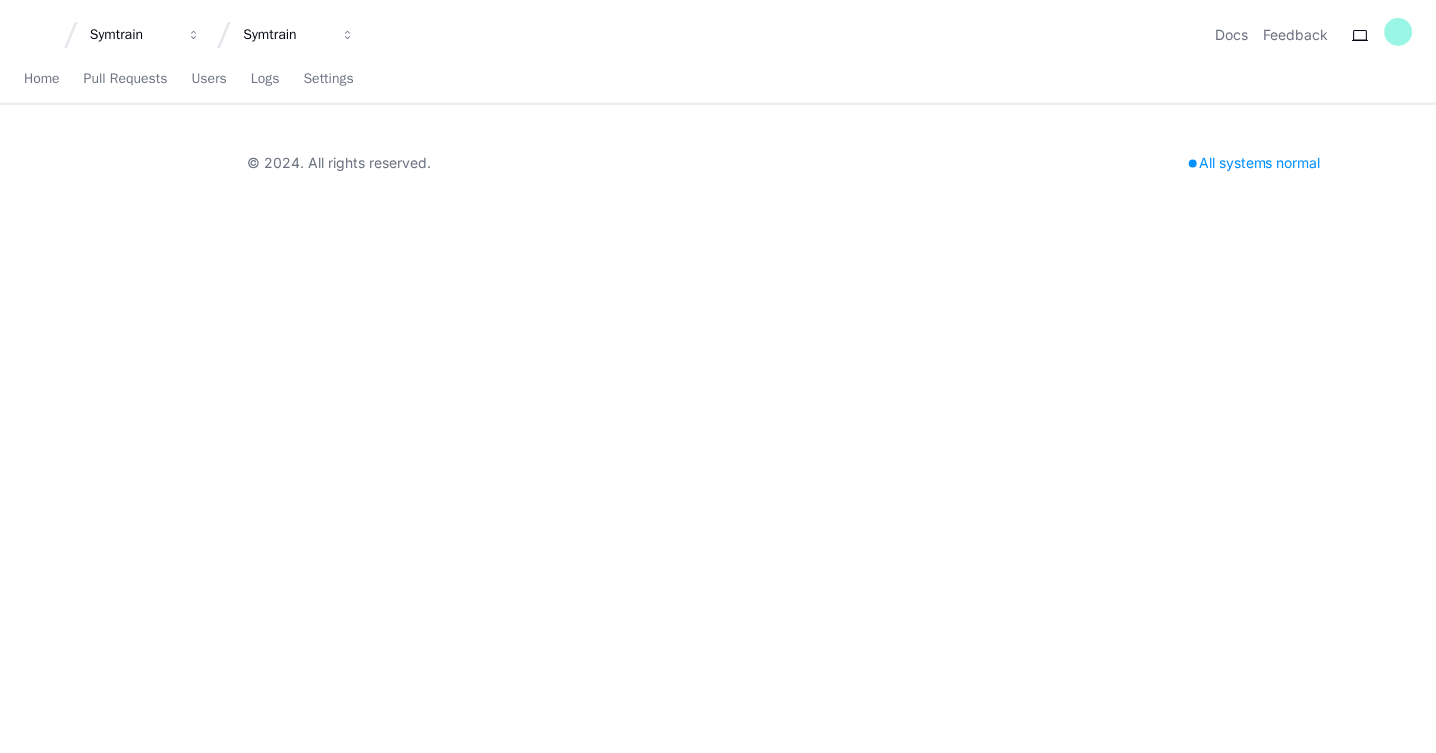 scroll, scrollTop: 0, scrollLeft: 0, axis: both 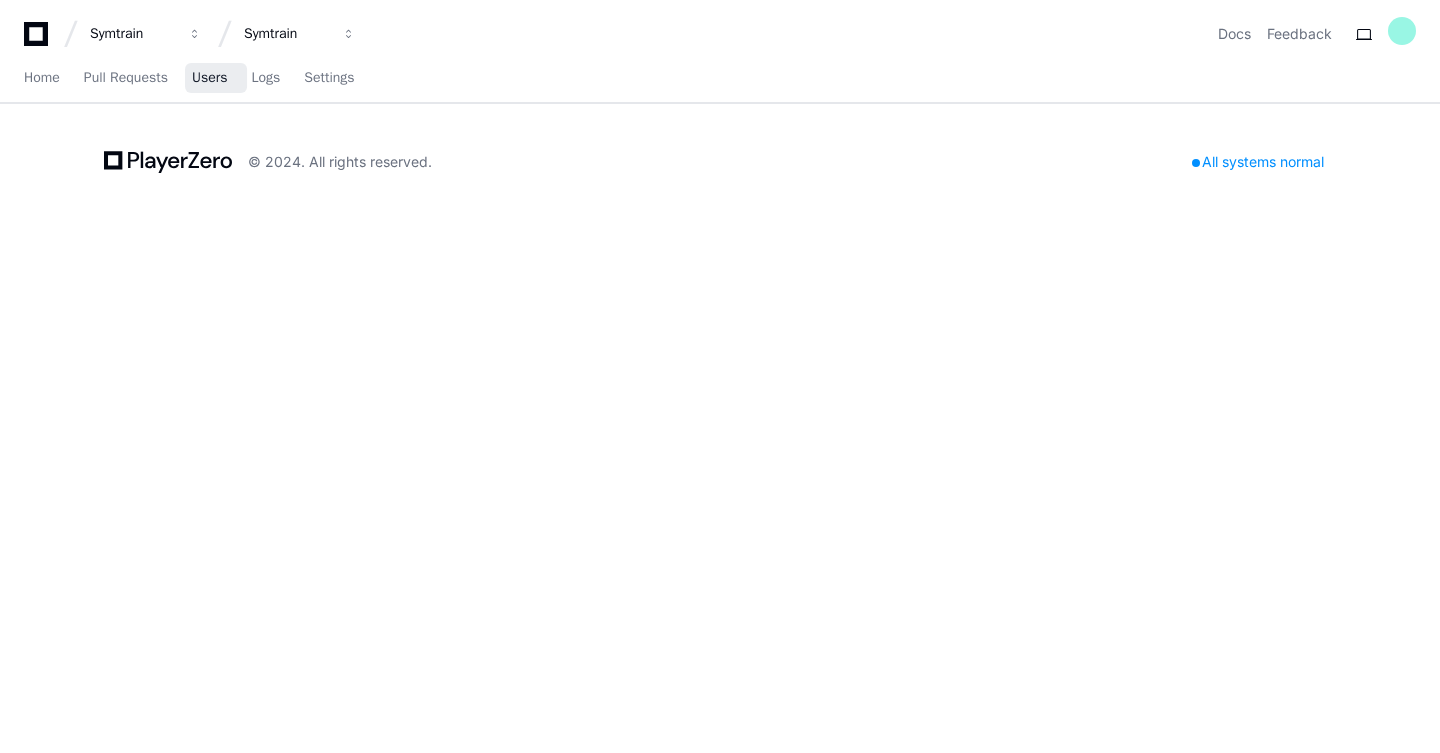 click on "Users" at bounding box center [210, 79] 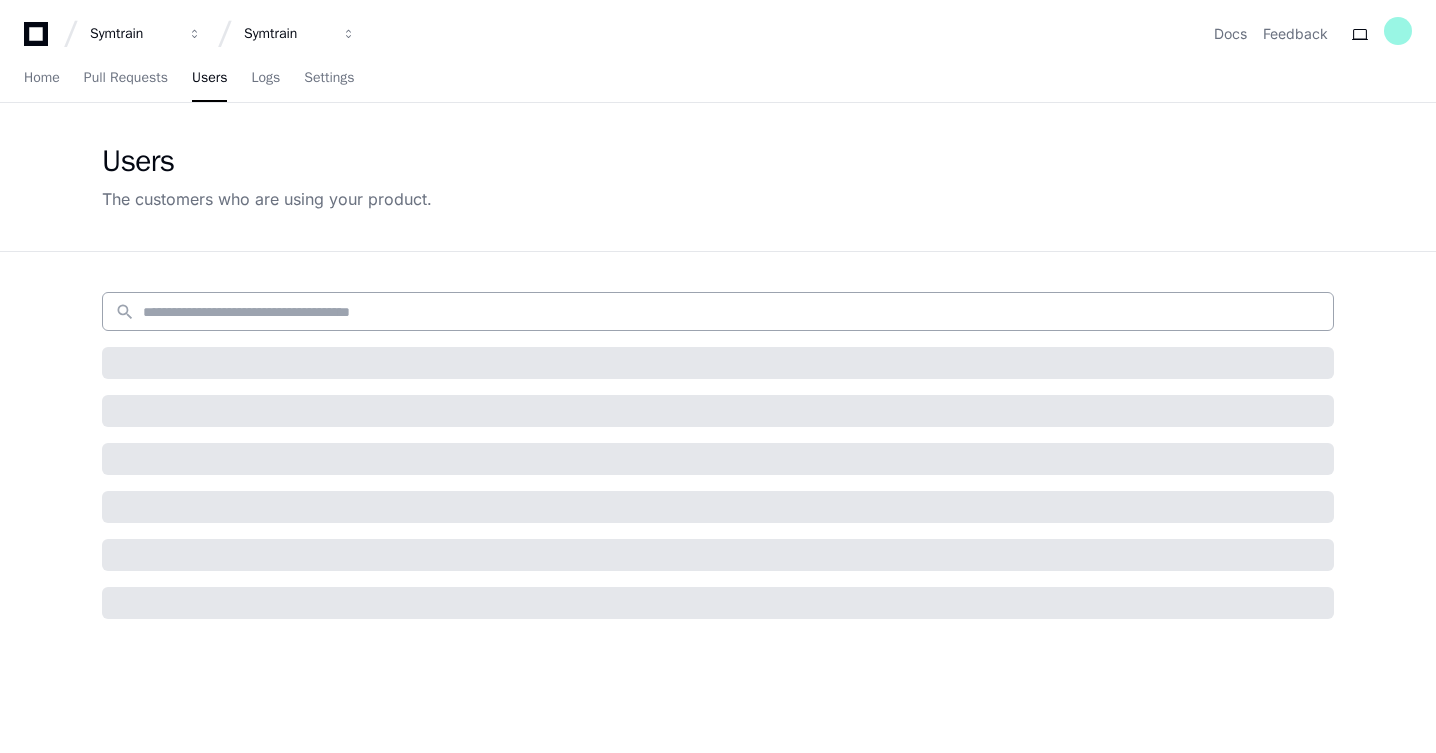 click on "search" 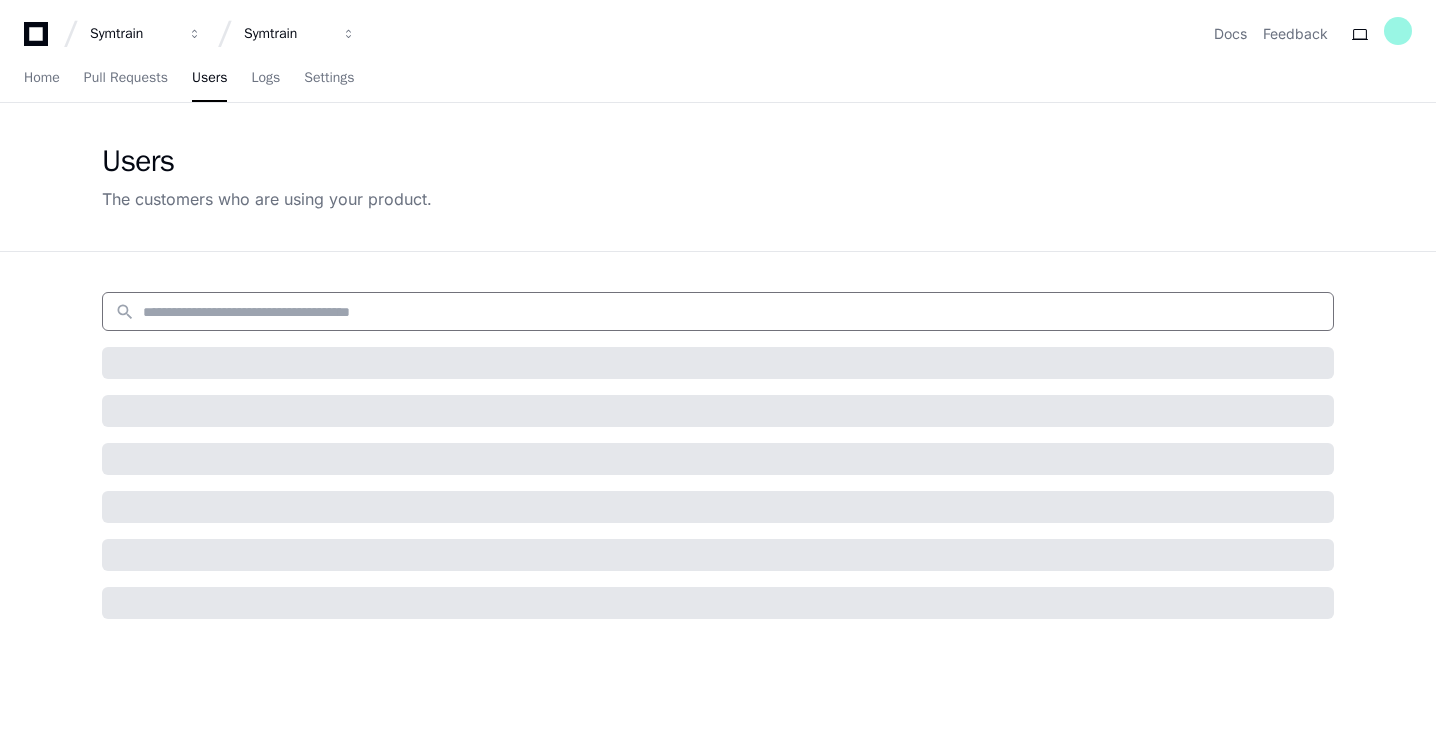 paste on "**********" 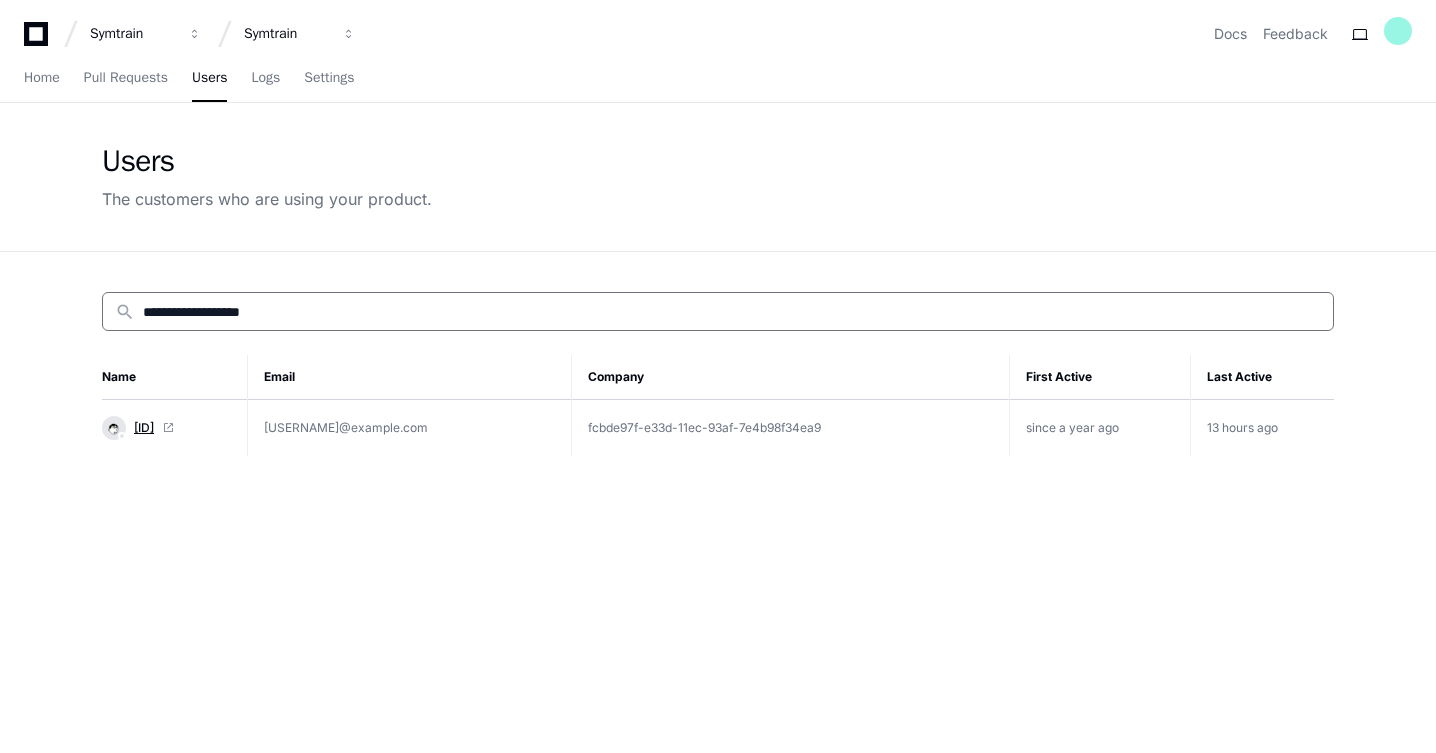 type on "**********" 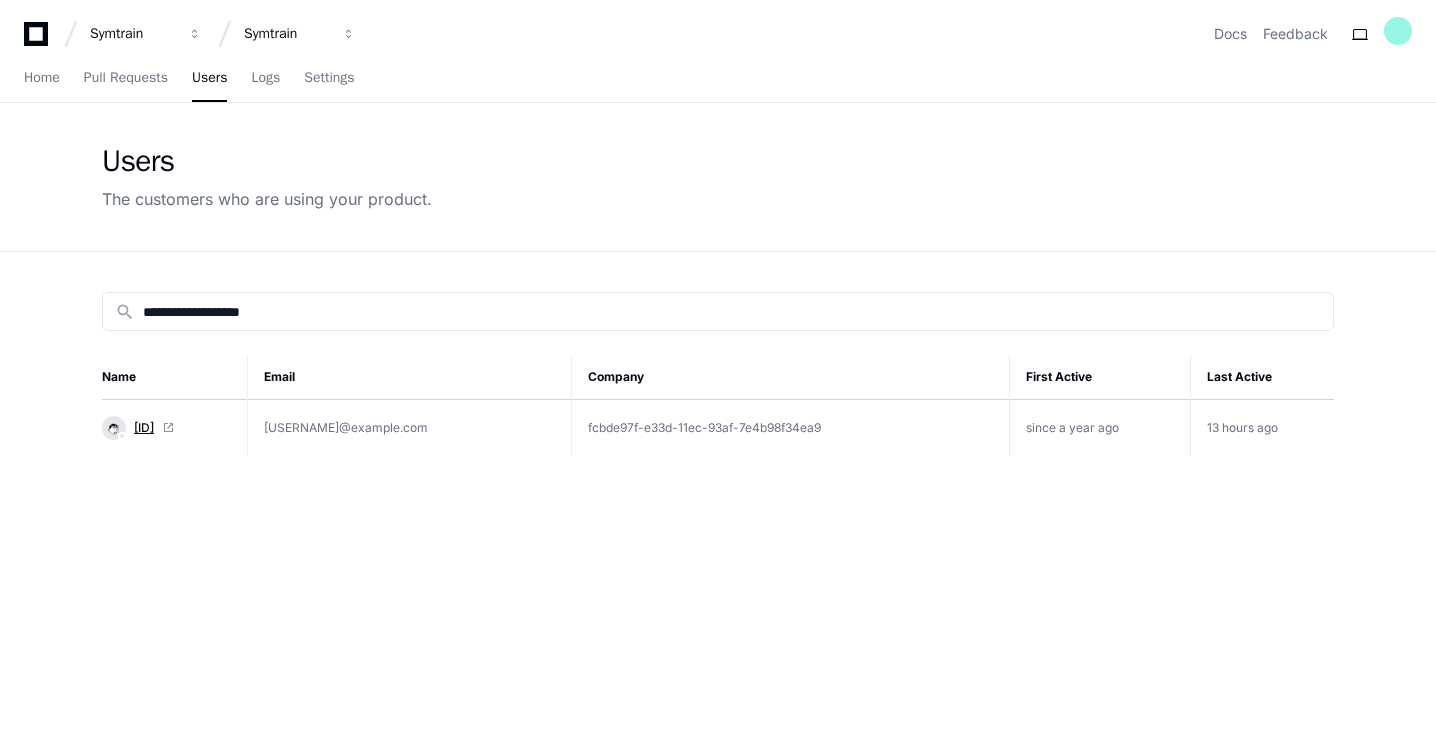 click on "[PERSON]" 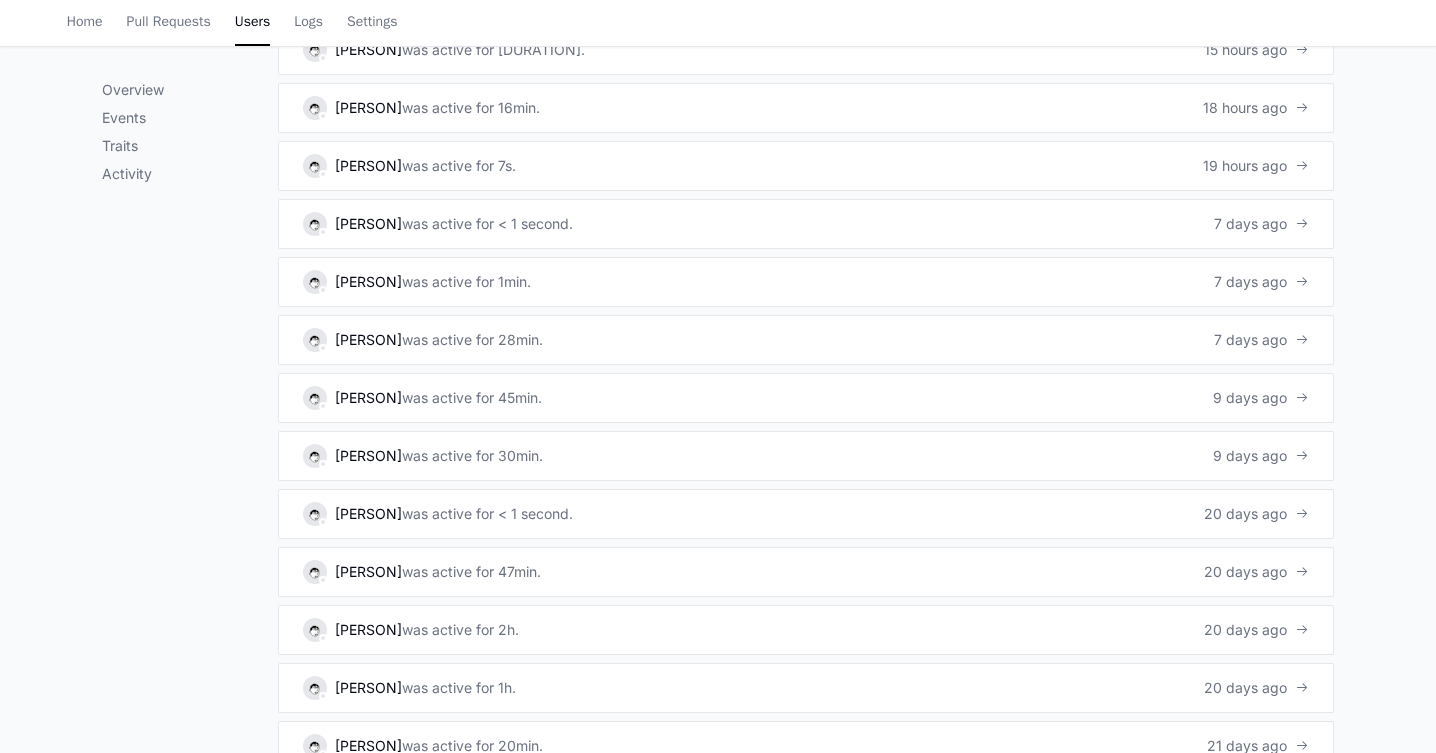scroll, scrollTop: 1280, scrollLeft: 0, axis: vertical 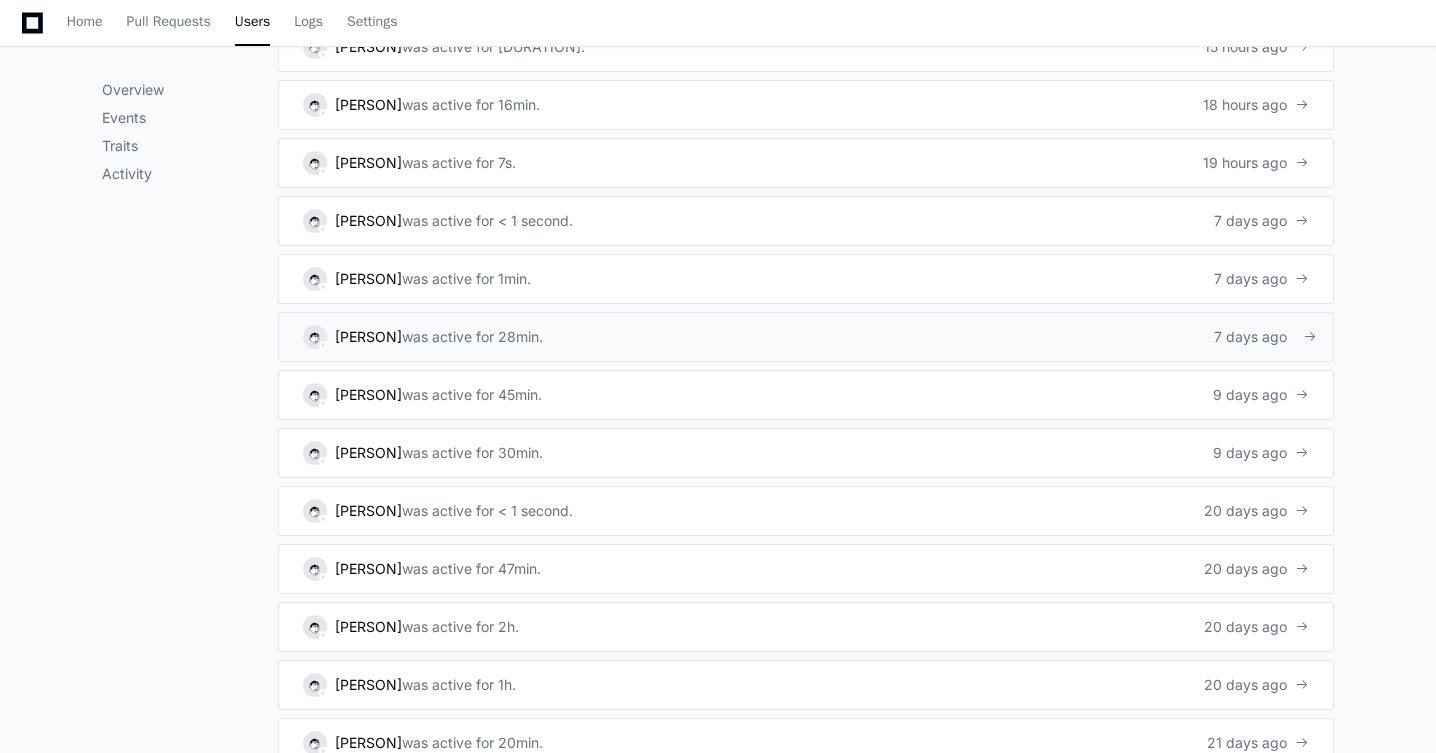 click on "was active for 28min." 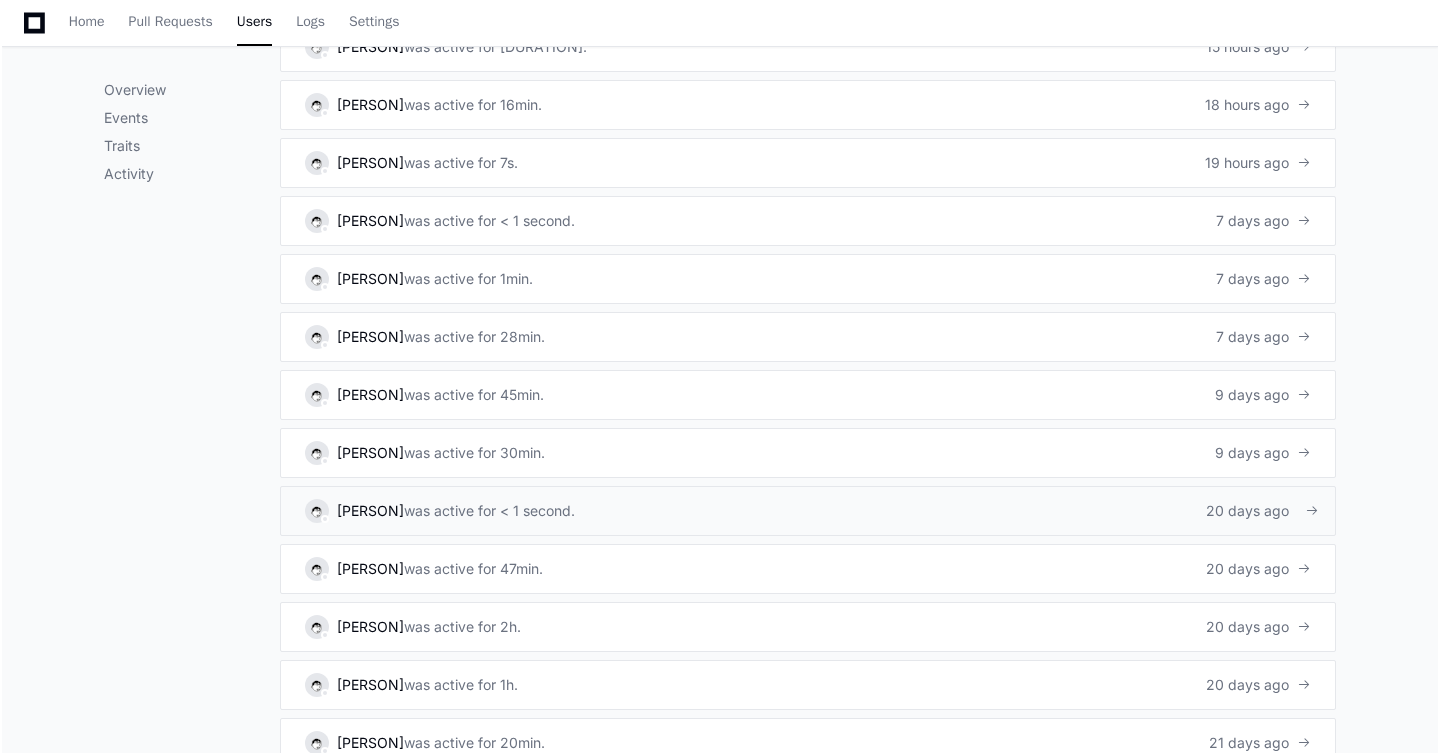 scroll, scrollTop: 0, scrollLeft: 0, axis: both 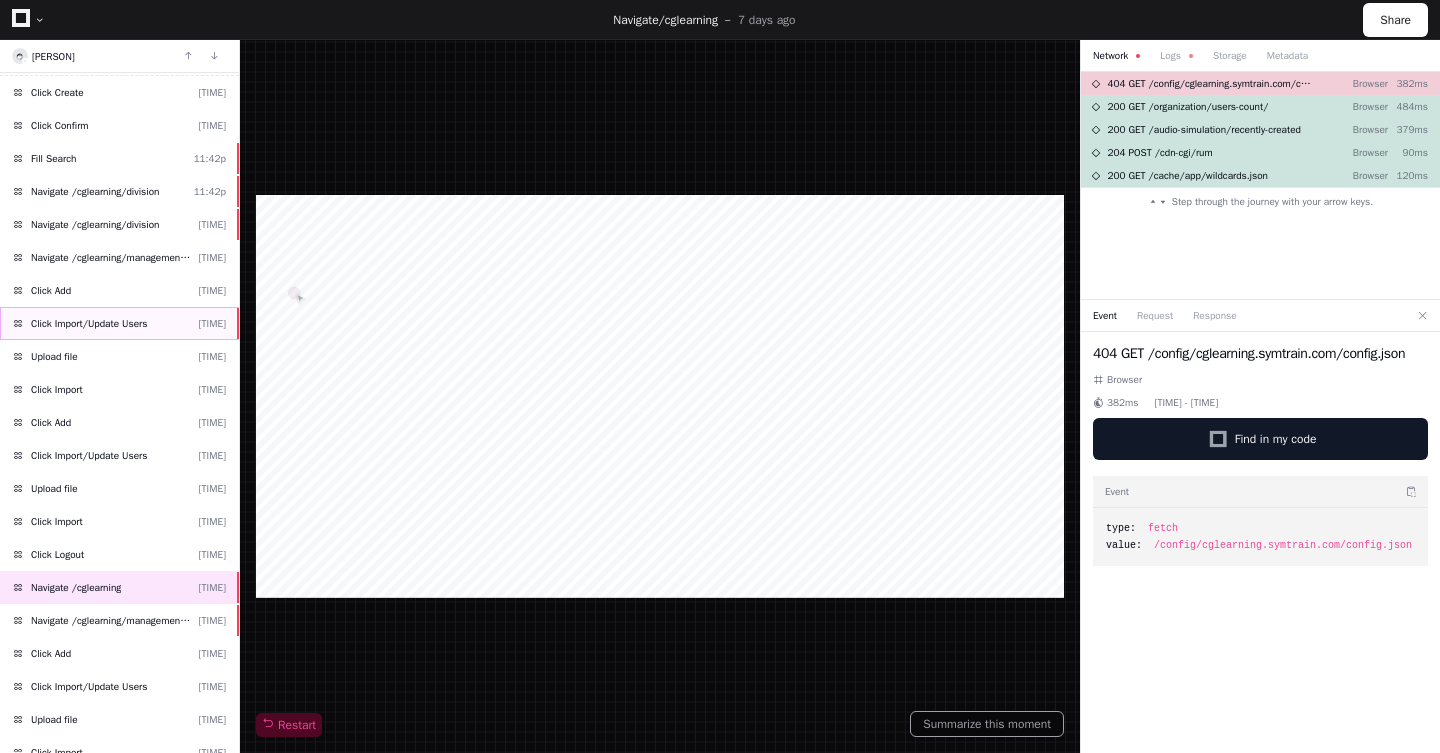 click on "Click Import/Update Users" 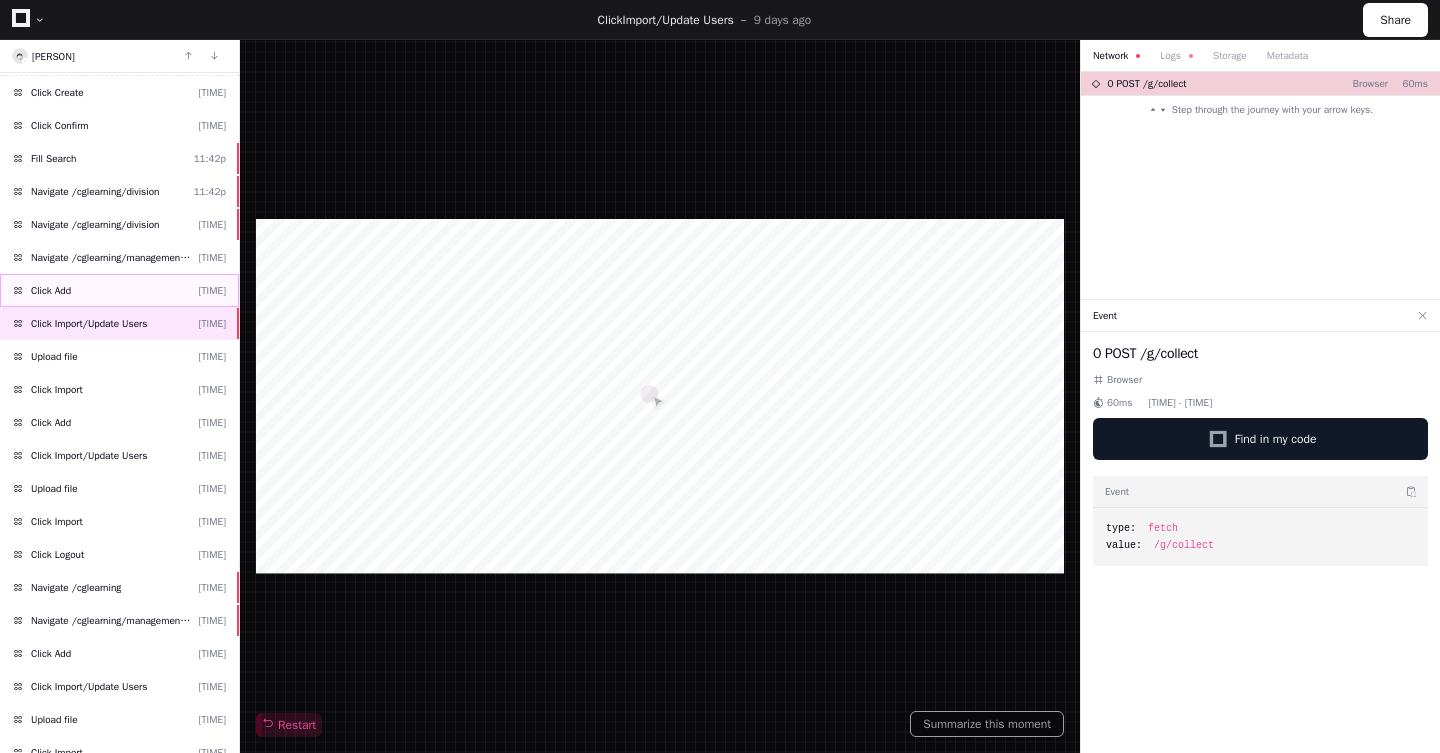 click on "Click Add  [TIME]" 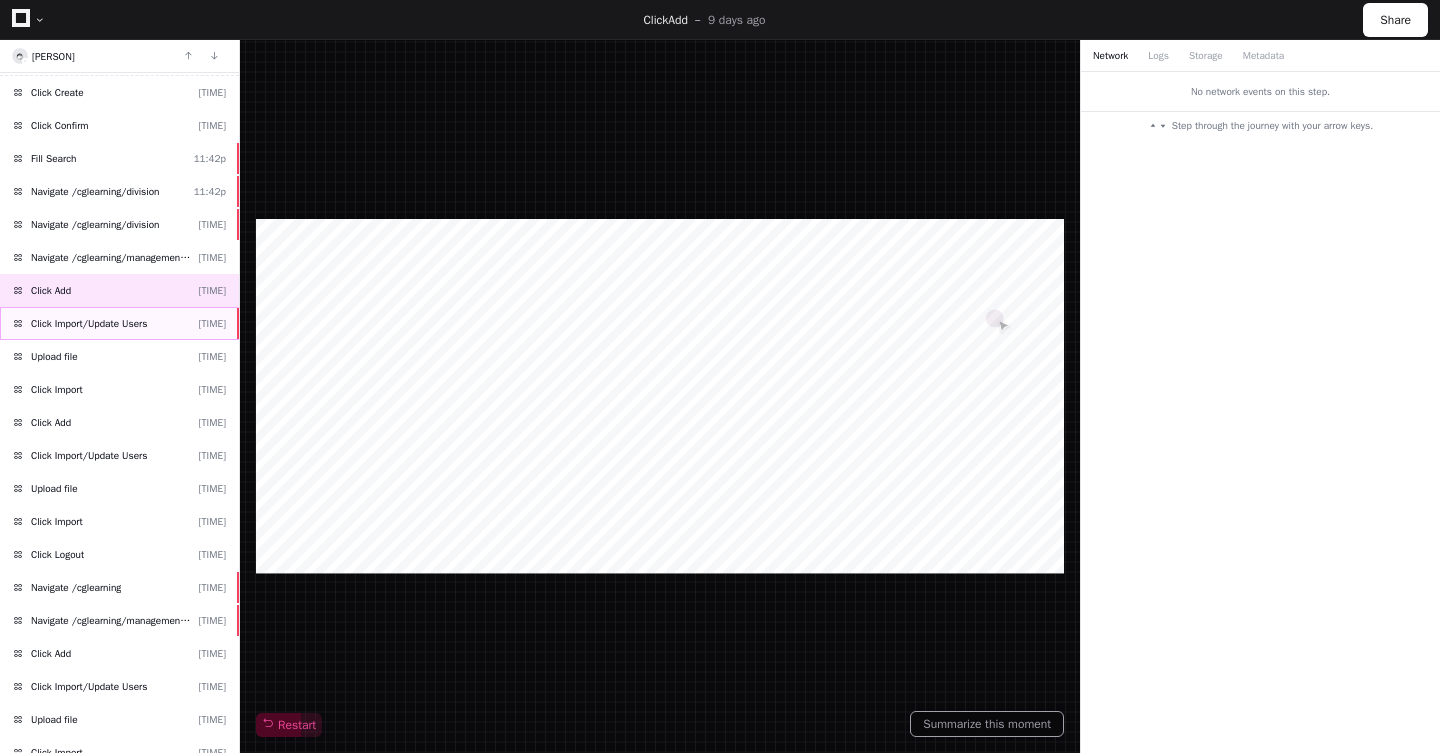 click on "Click Import/Update Users" 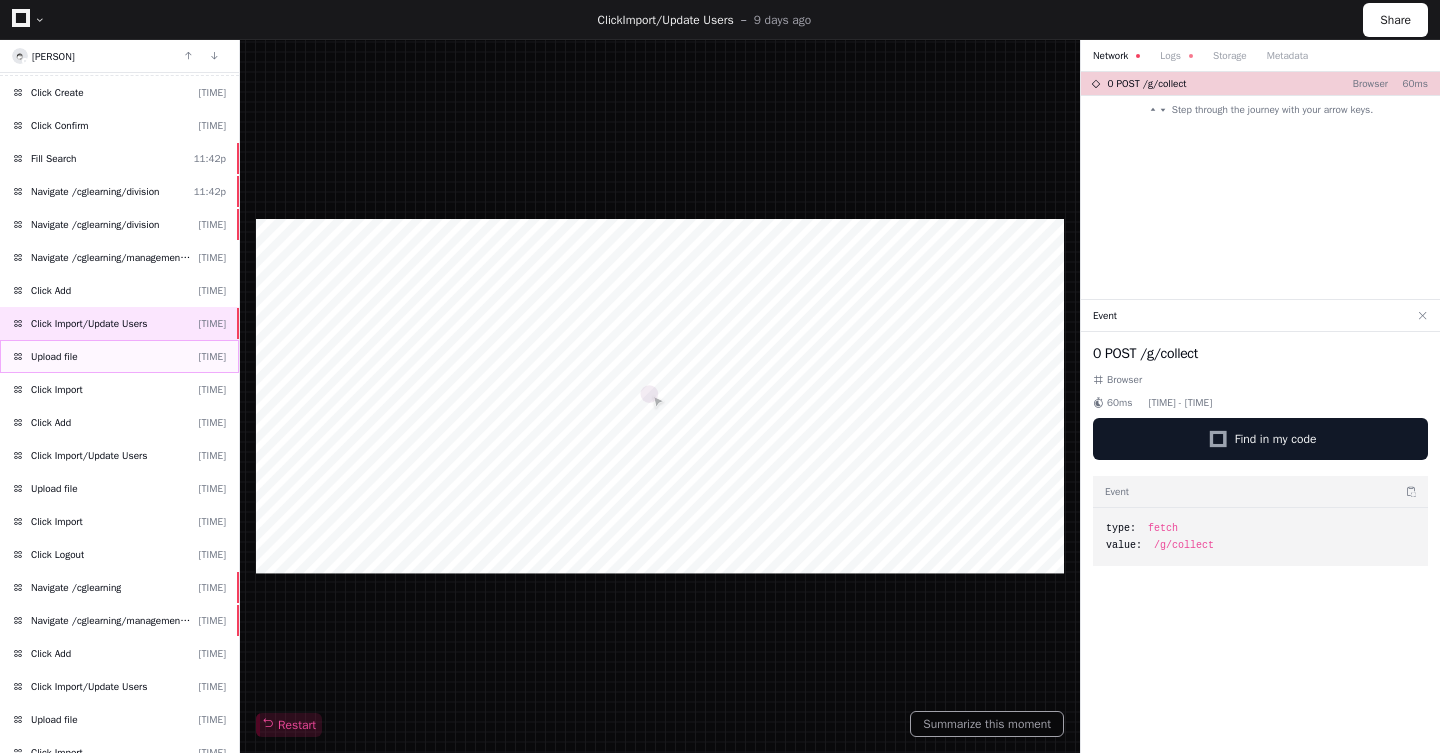 click on "Upload file  [TIME]" 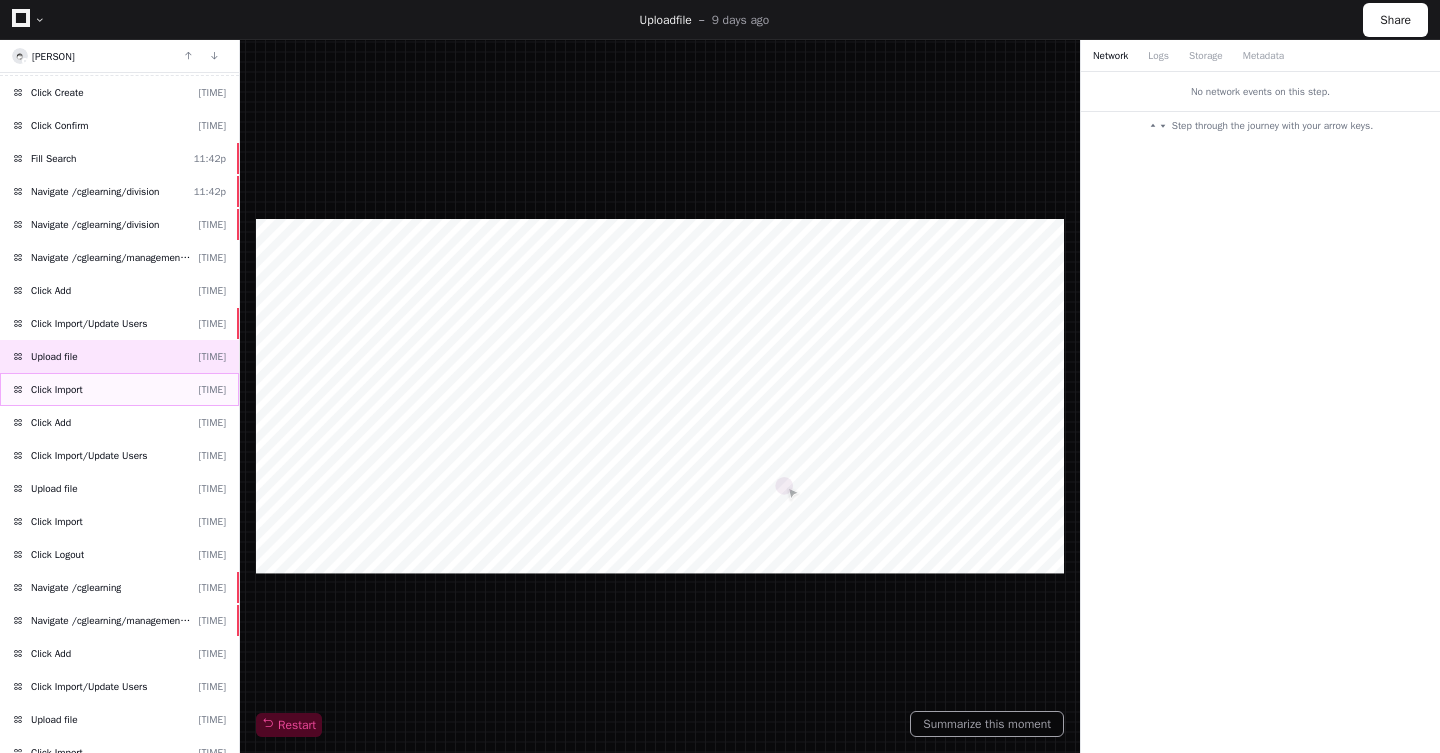 click on "Click Import  [TIME]" 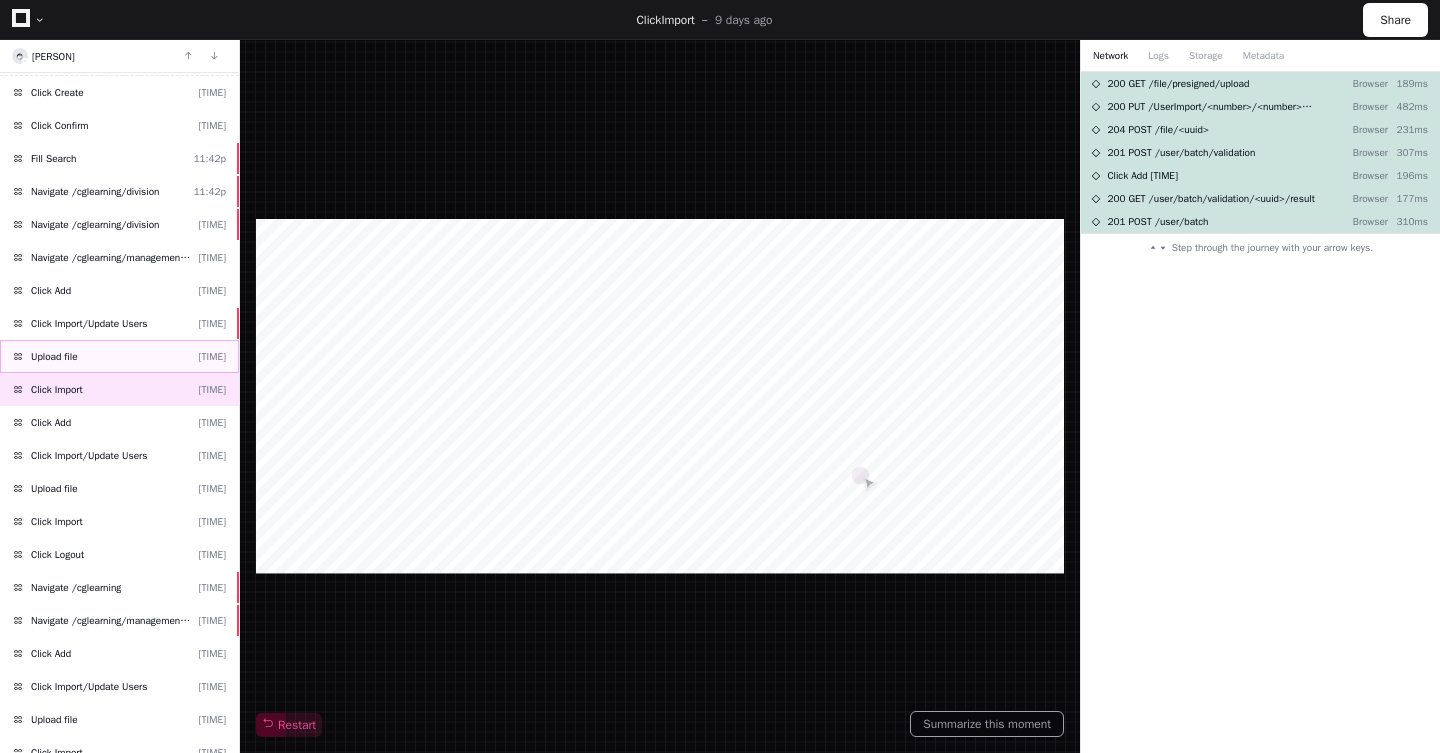 click on "Upload file  [TIME]" 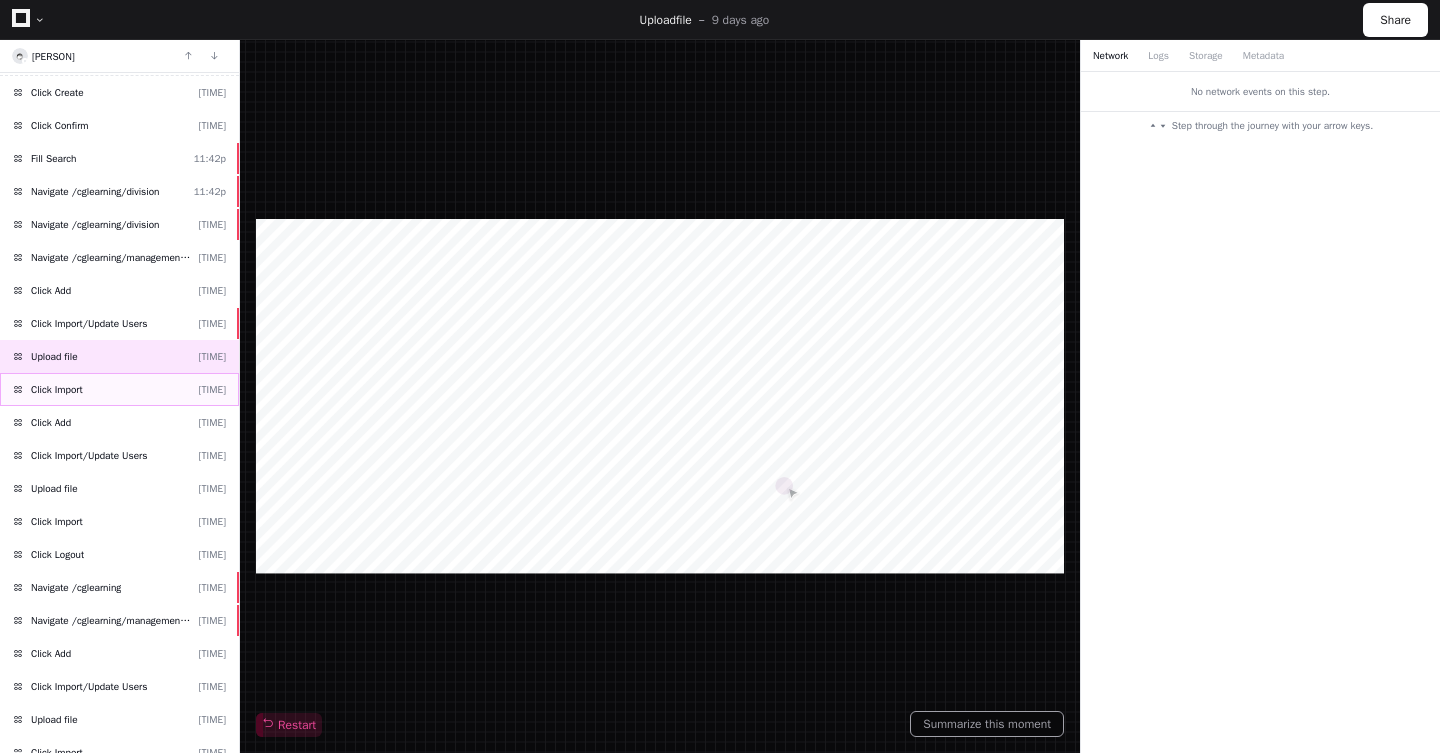 click on "Click Import  [TIME]" 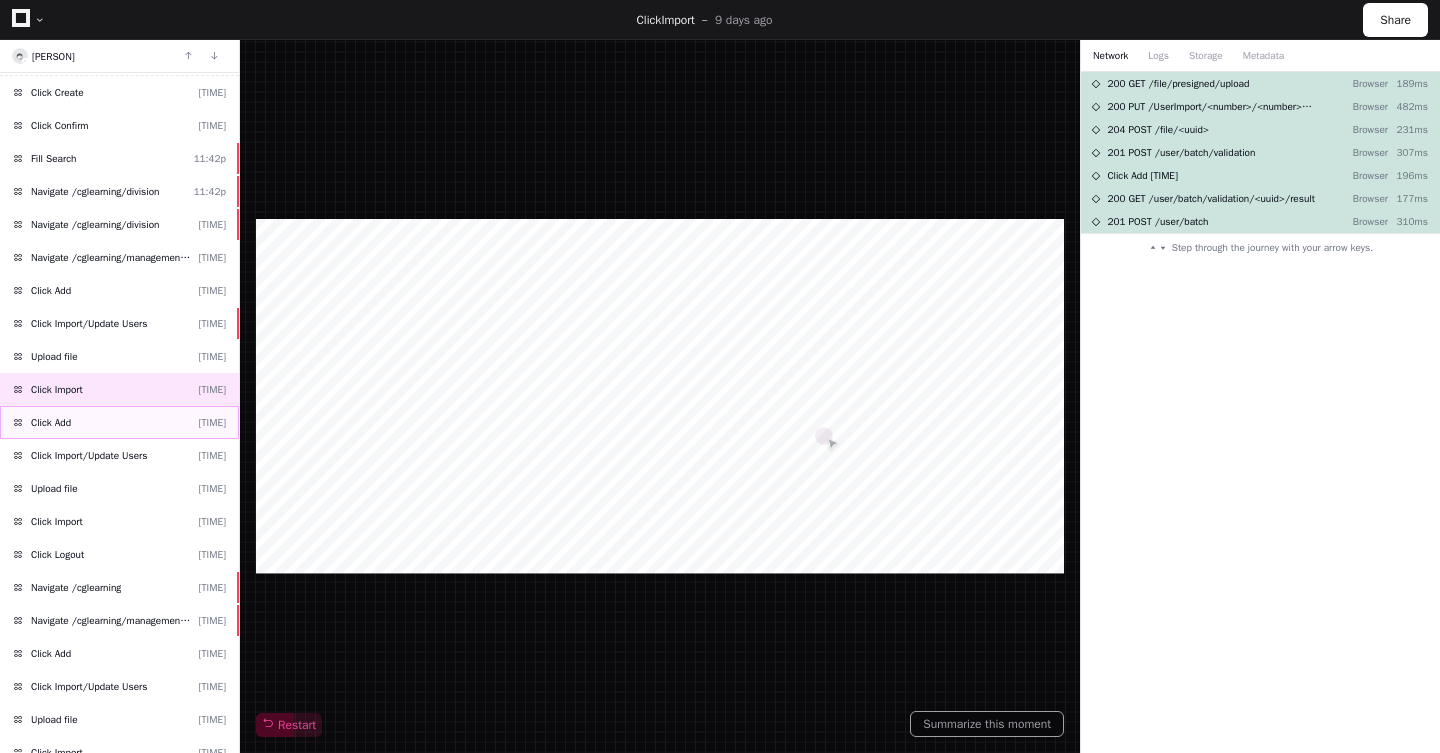 click on "Click Add  [TIME]" 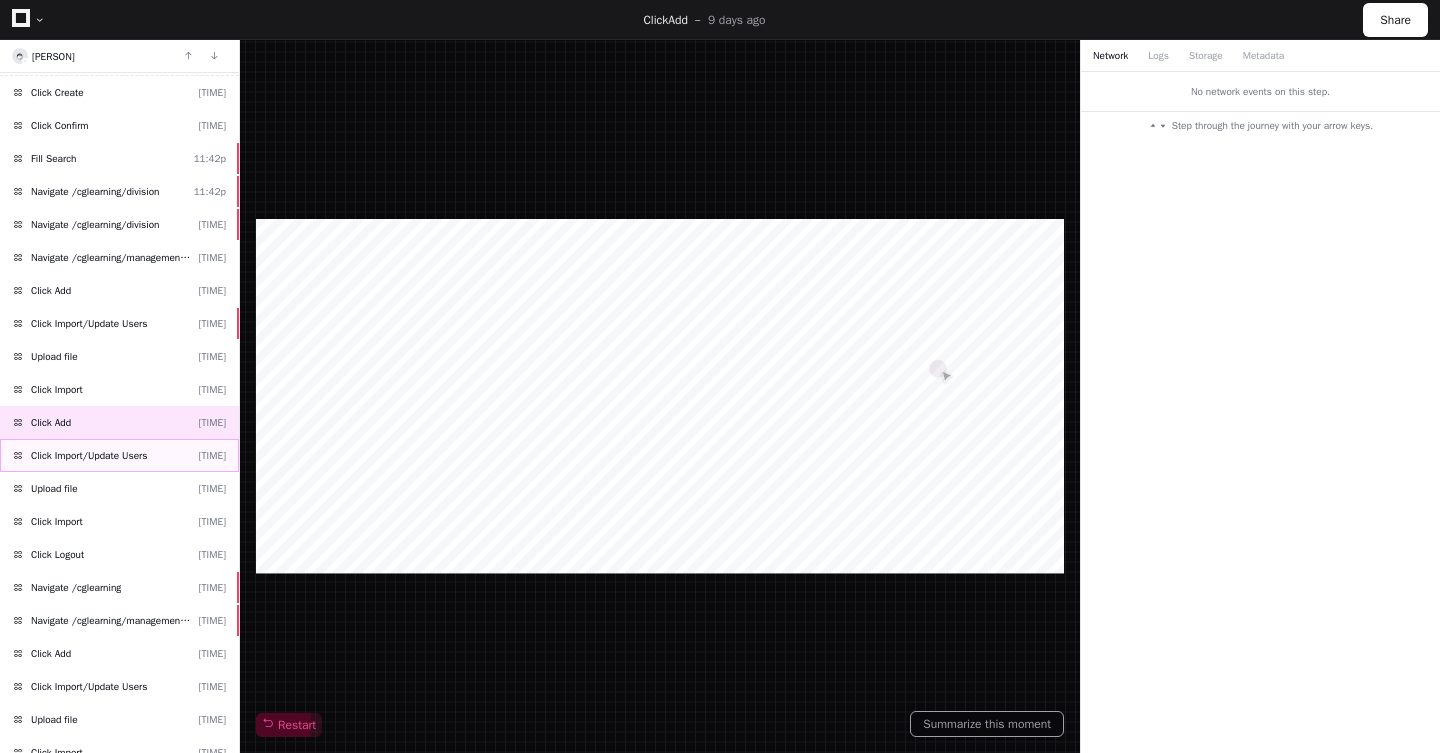 click on "Click Import/Update Users  [TIME]" 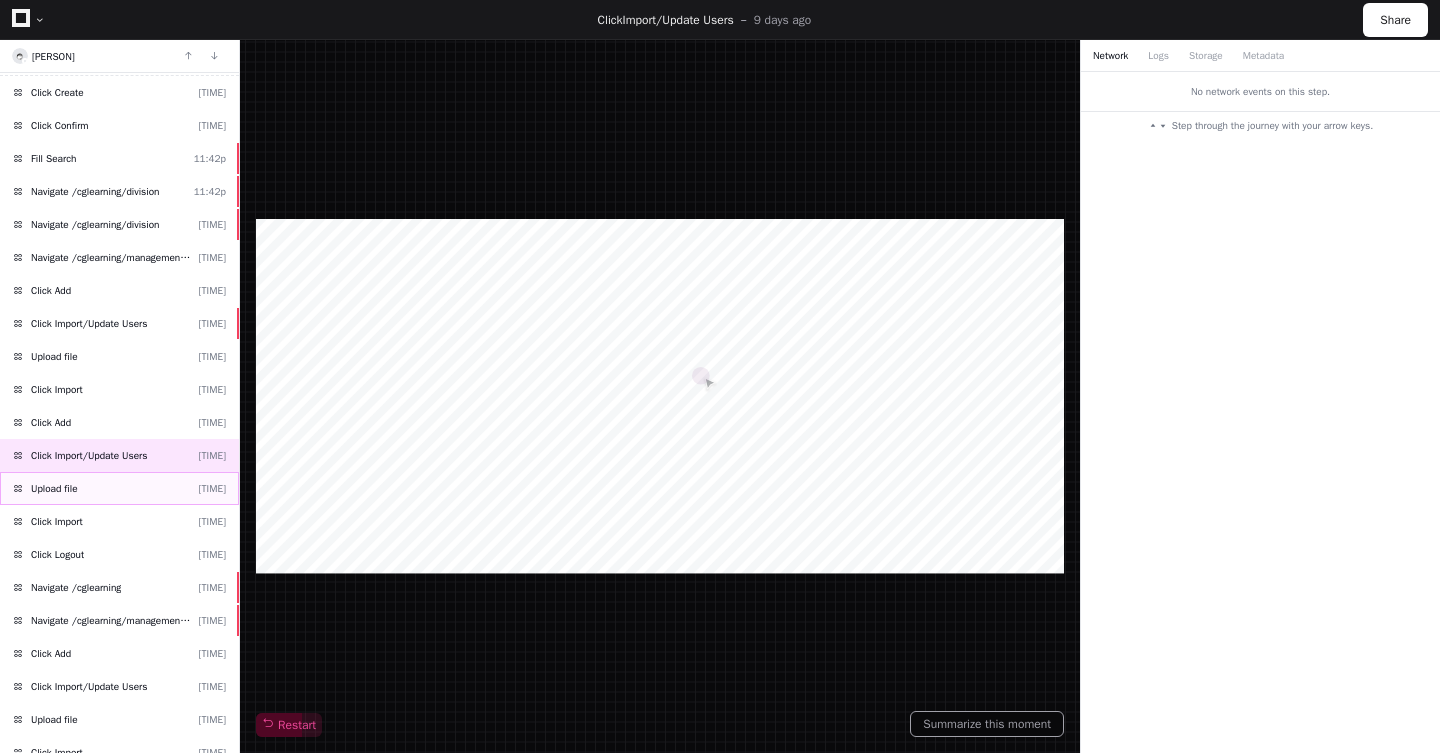 click on "Upload file  [TIME]" 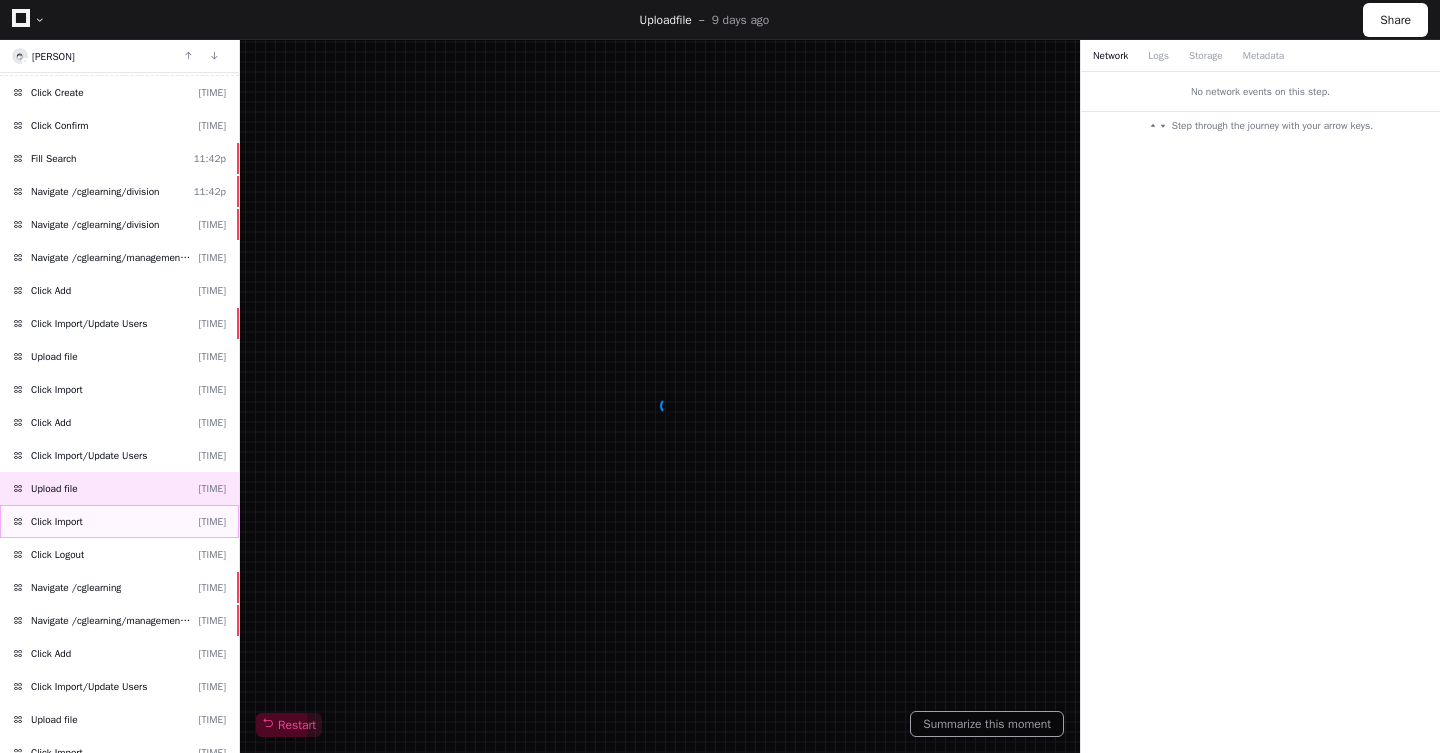 click on "Click Import  [TIME]" 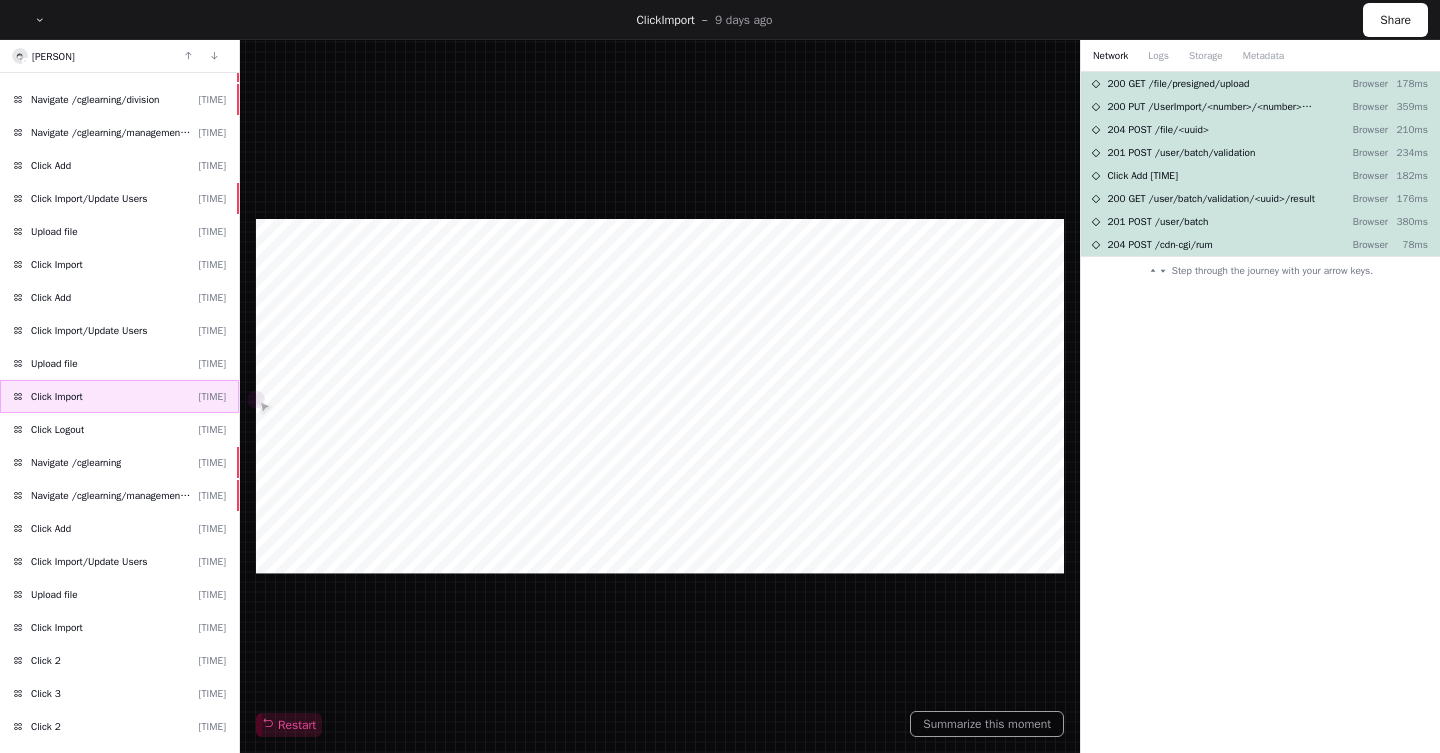 scroll, scrollTop: 174, scrollLeft: 0, axis: vertical 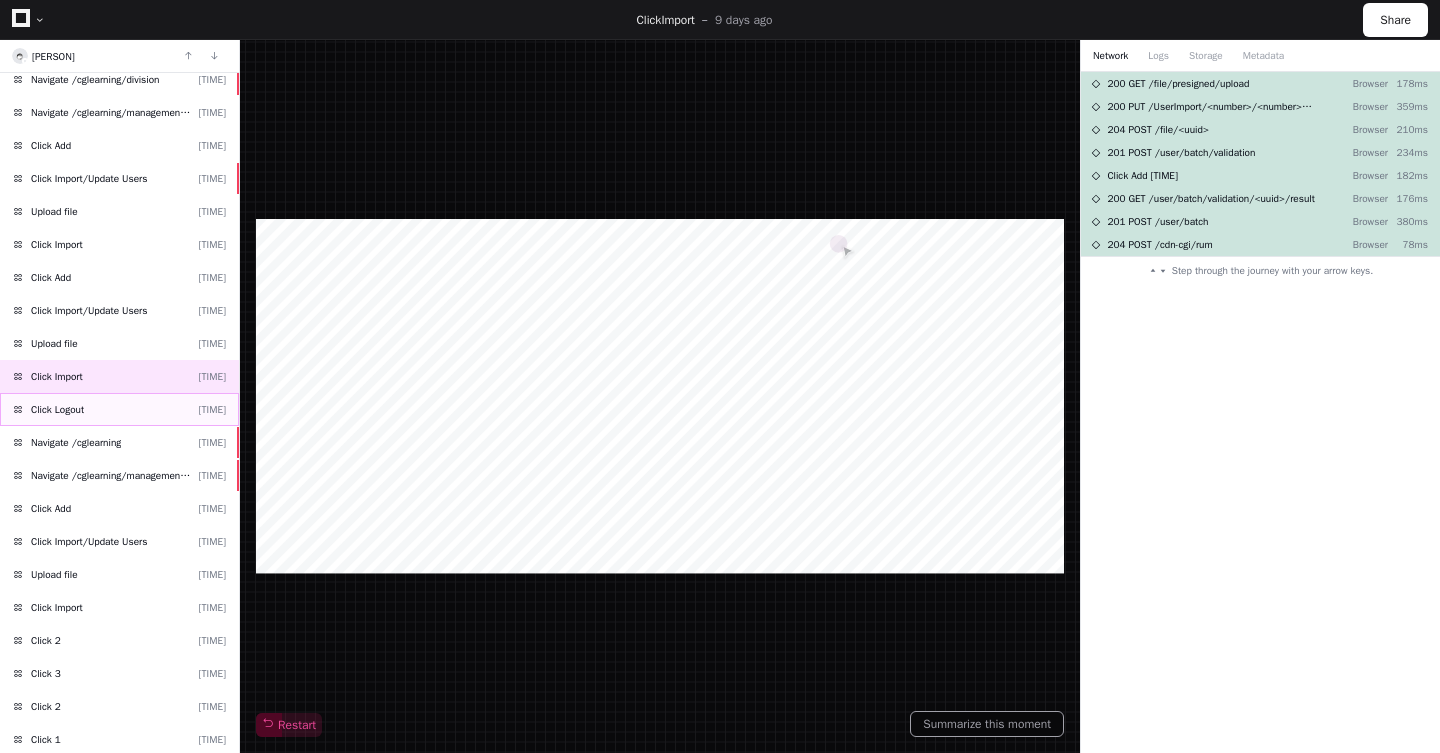 click on "Click Logout  [TIME]" 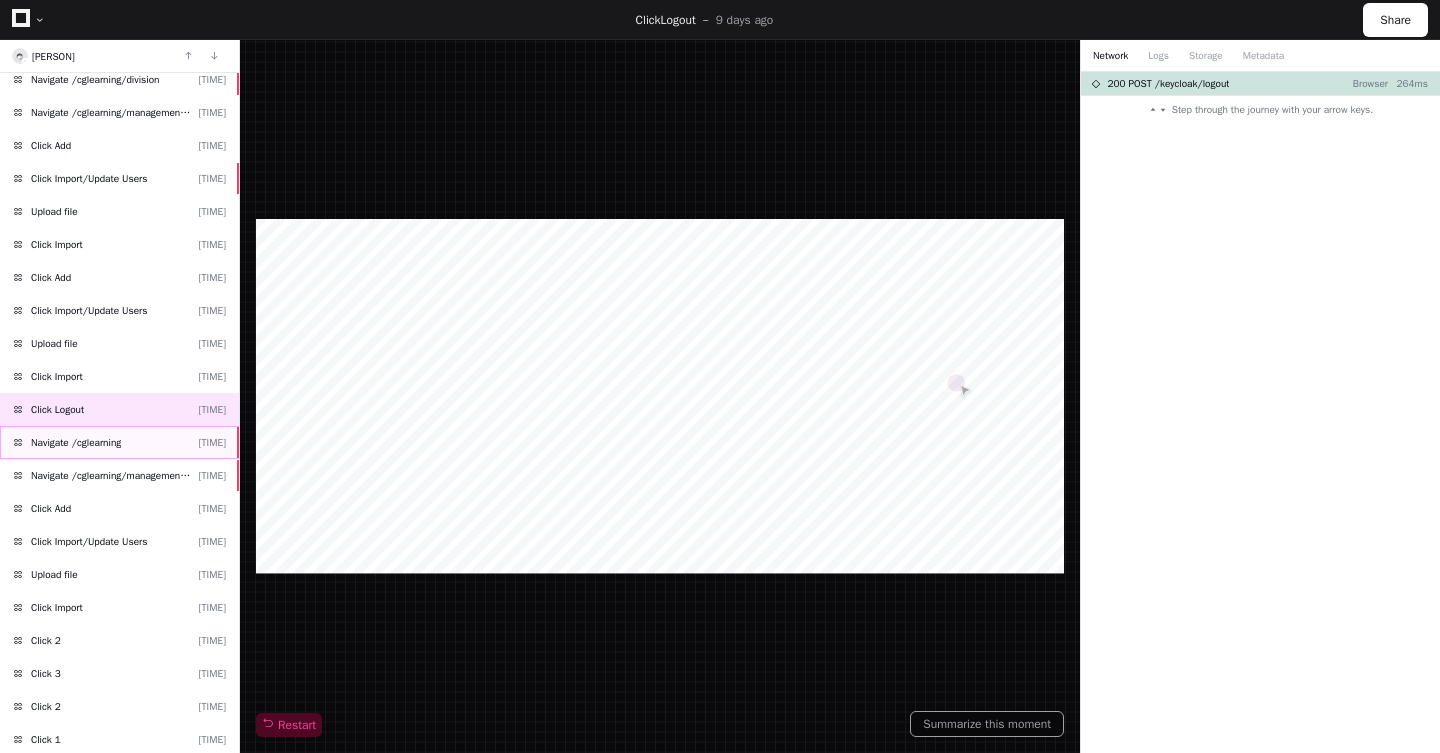 click on "Navigate /cglearning  [TIME]" 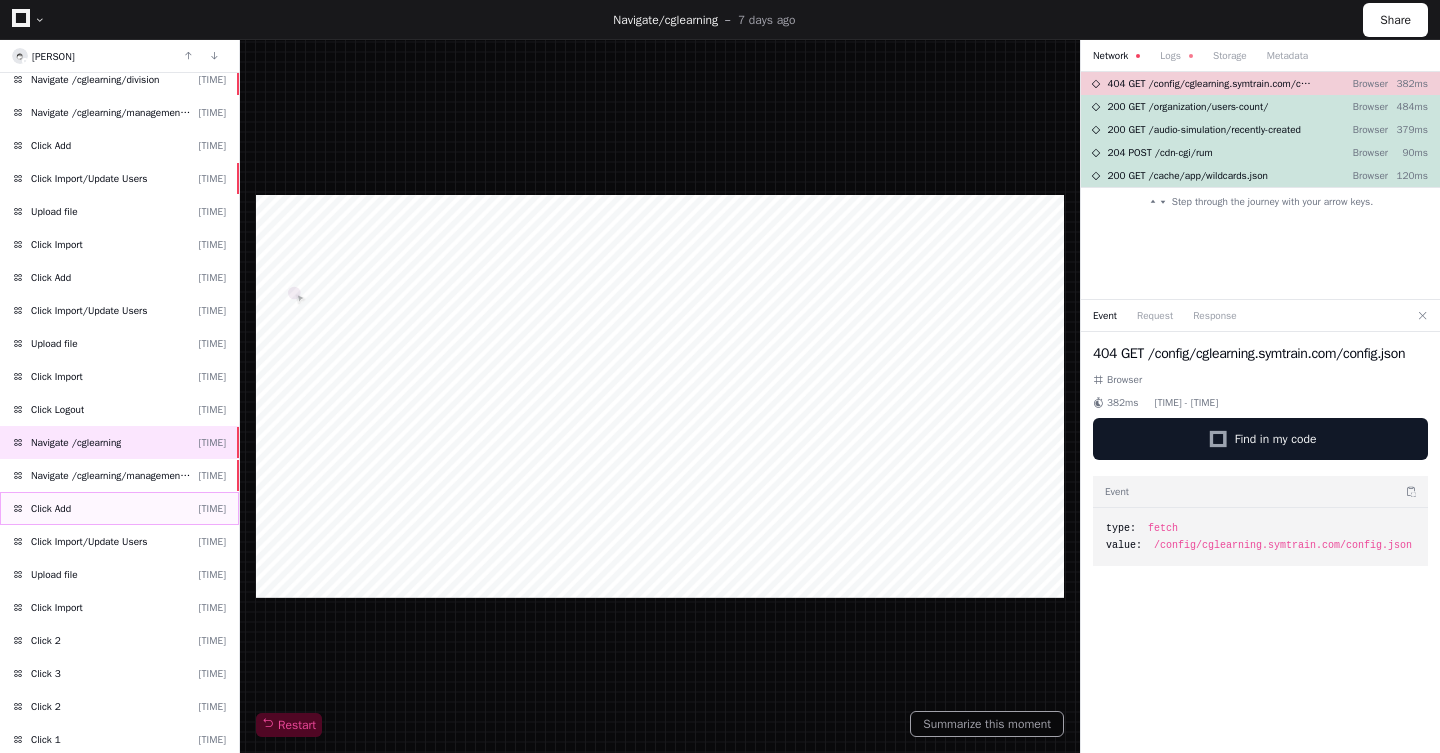 click on "Click Add  [TIME]" 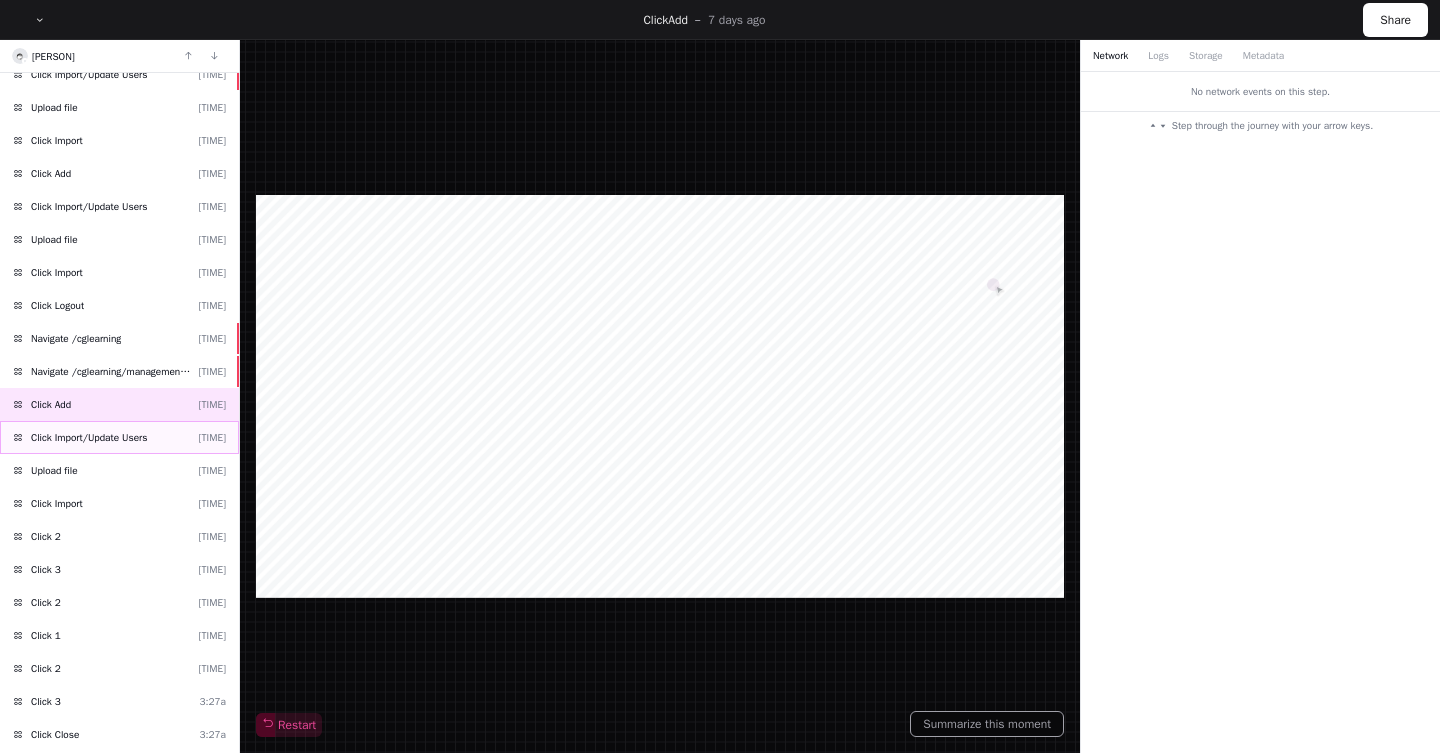 scroll, scrollTop: 297, scrollLeft: 0, axis: vertical 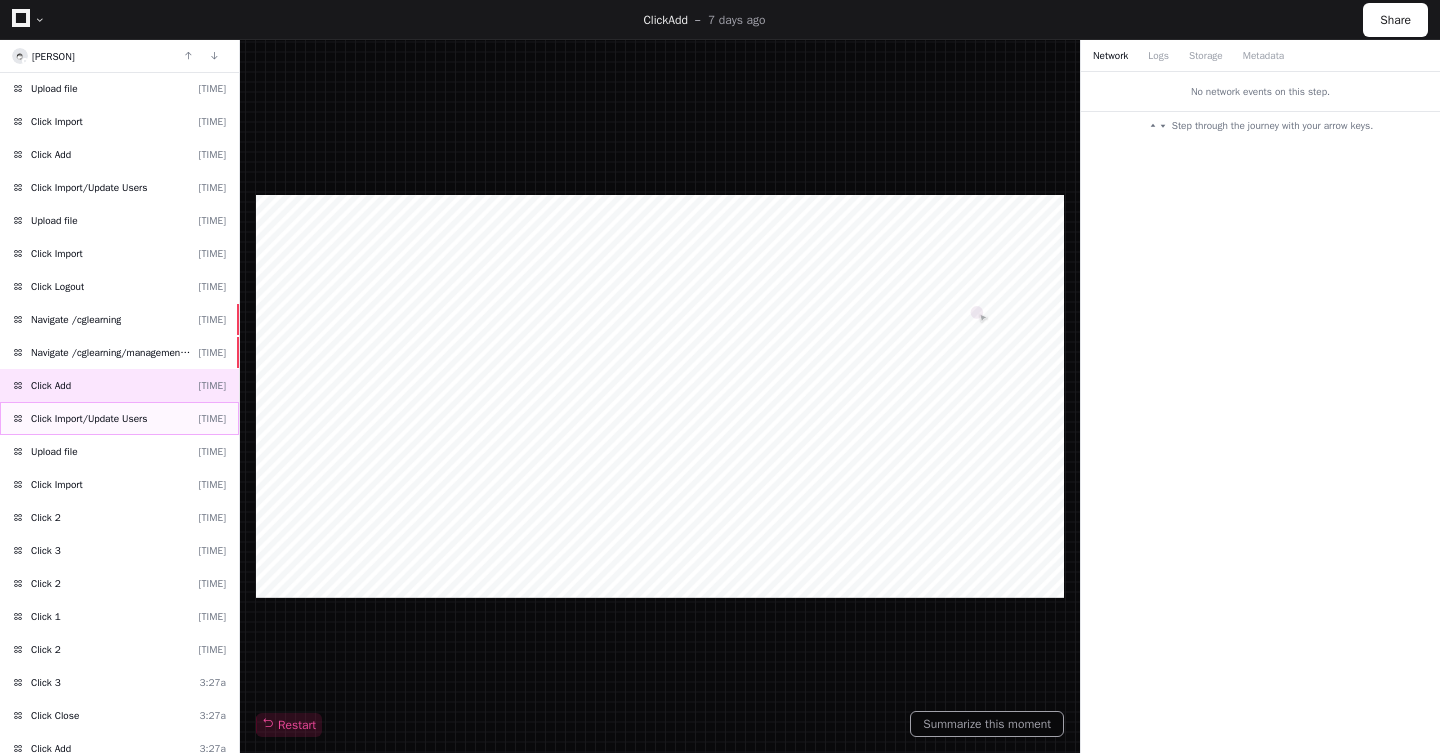 click on "Click Import/Update Users  [TIME]" 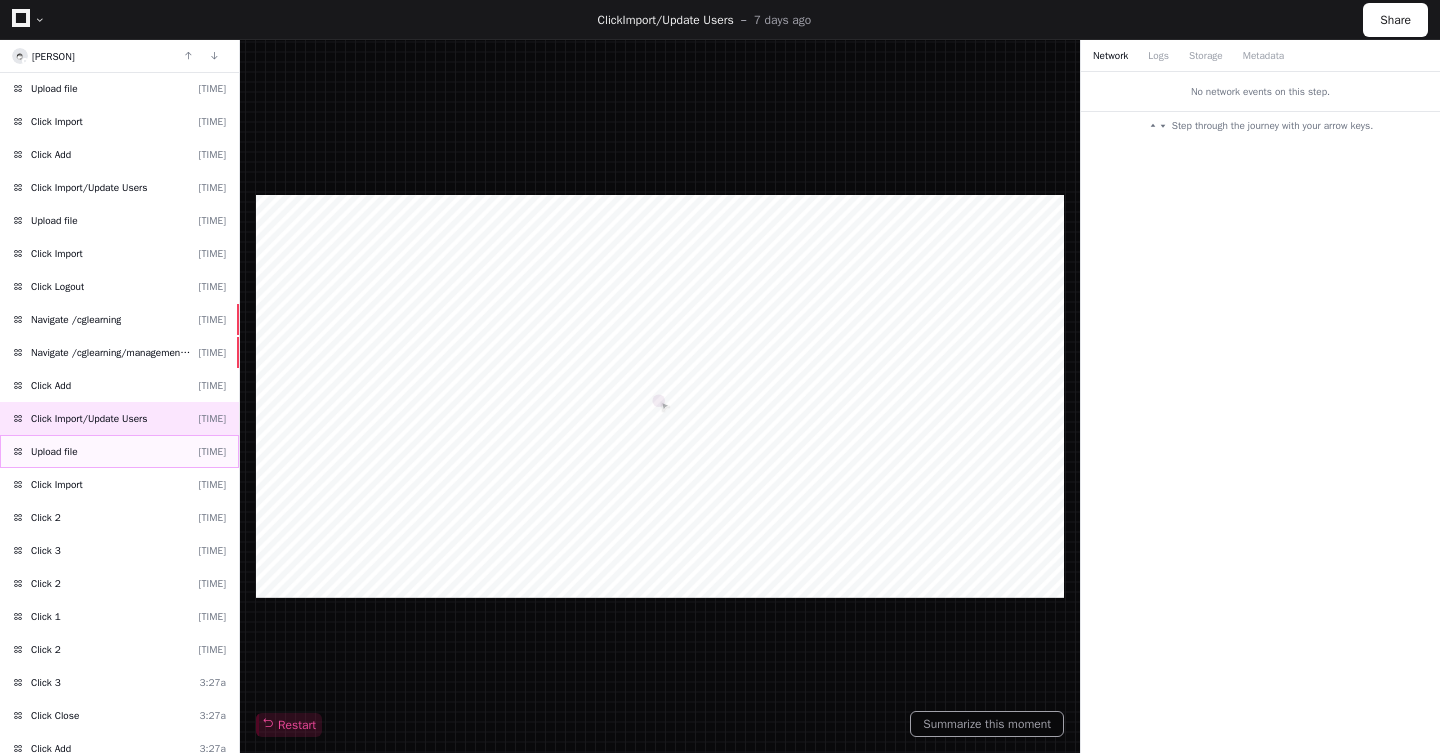 click on "Upload file  [TIME]" 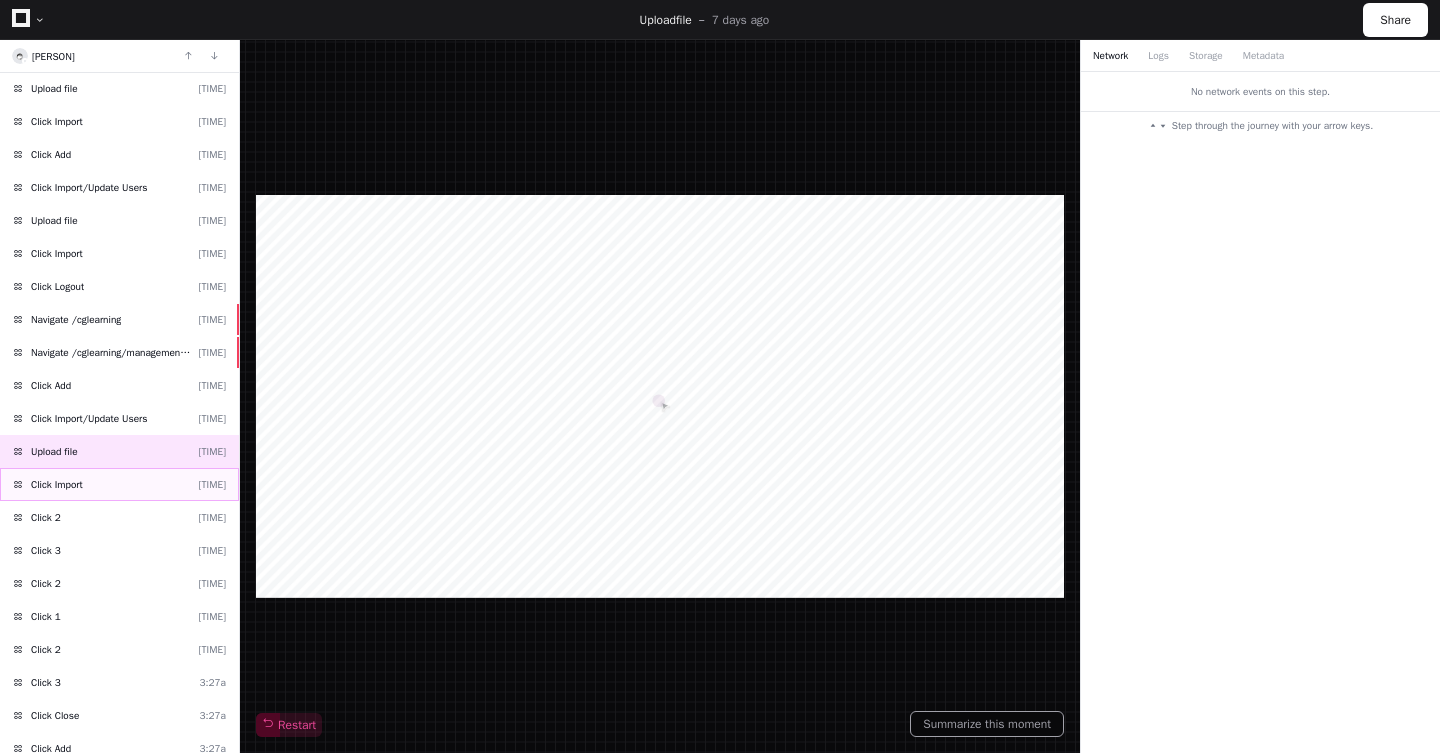 click on "Click Import  [TIME]" 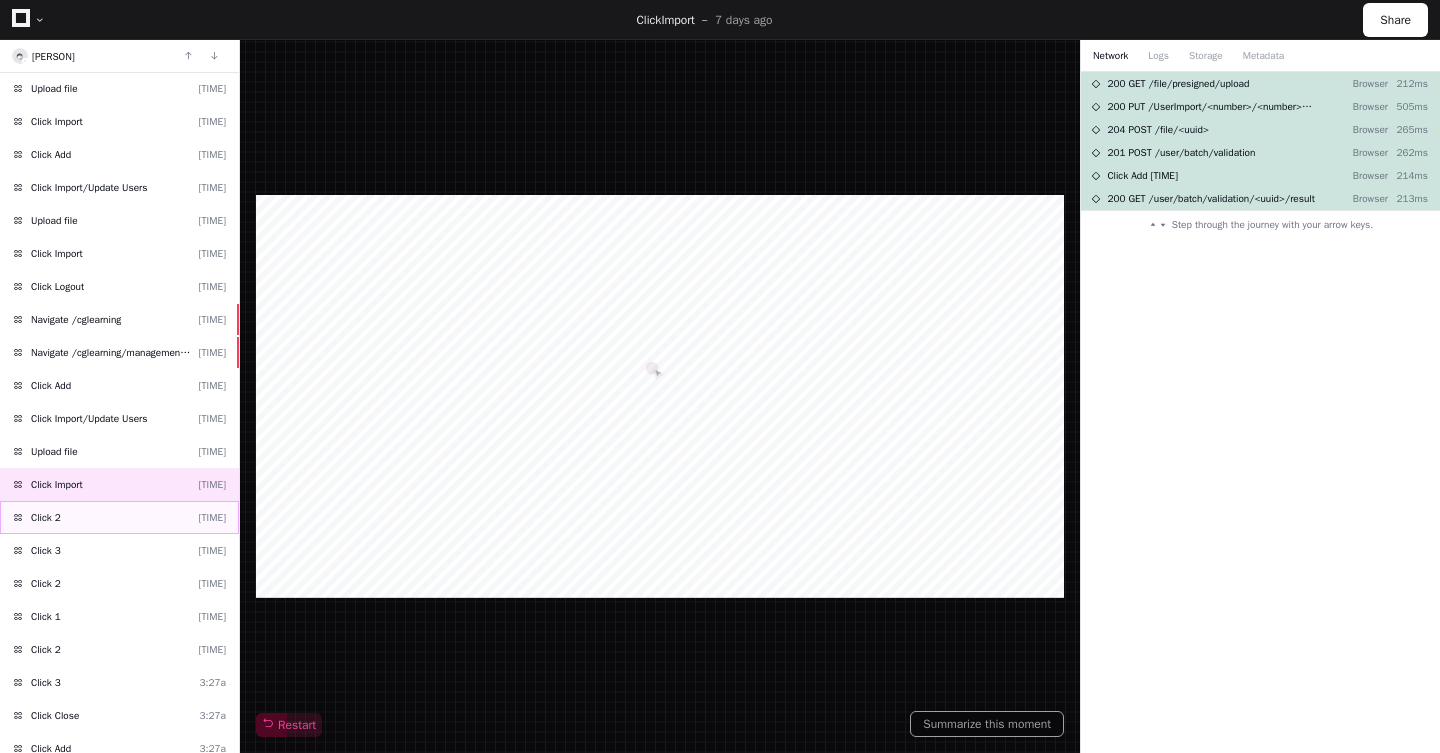 click on "Click 2  [TIME]" 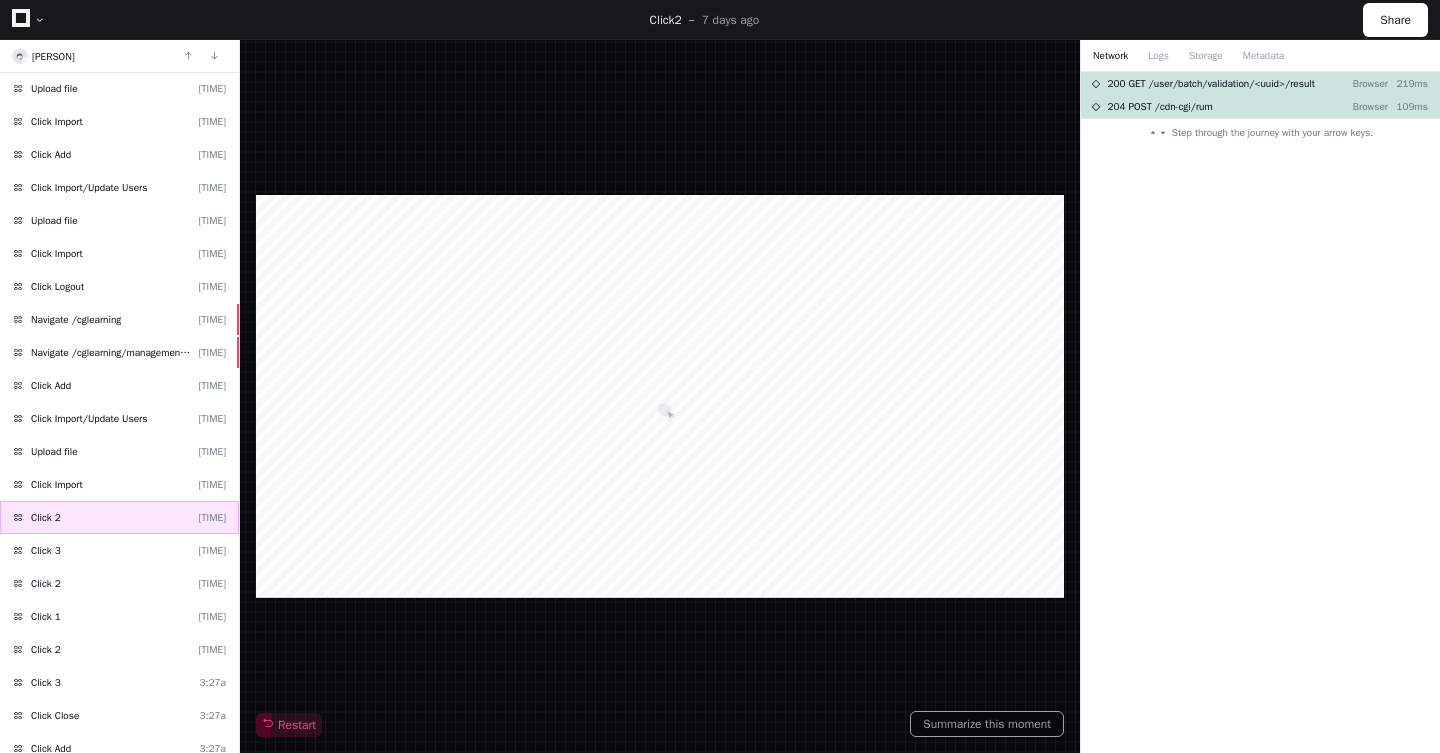 click on "Click 2  [TIME]" 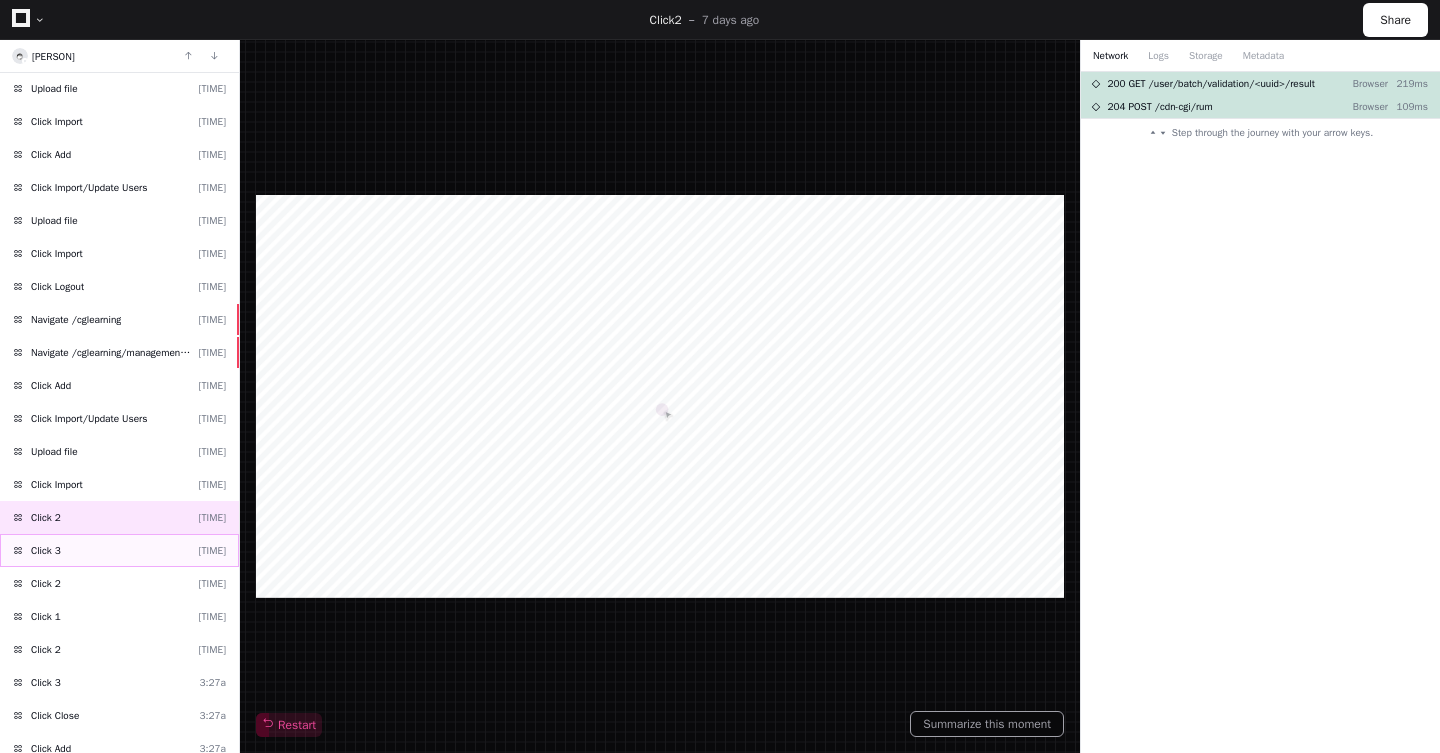 click on "Click 3  [TIME]" 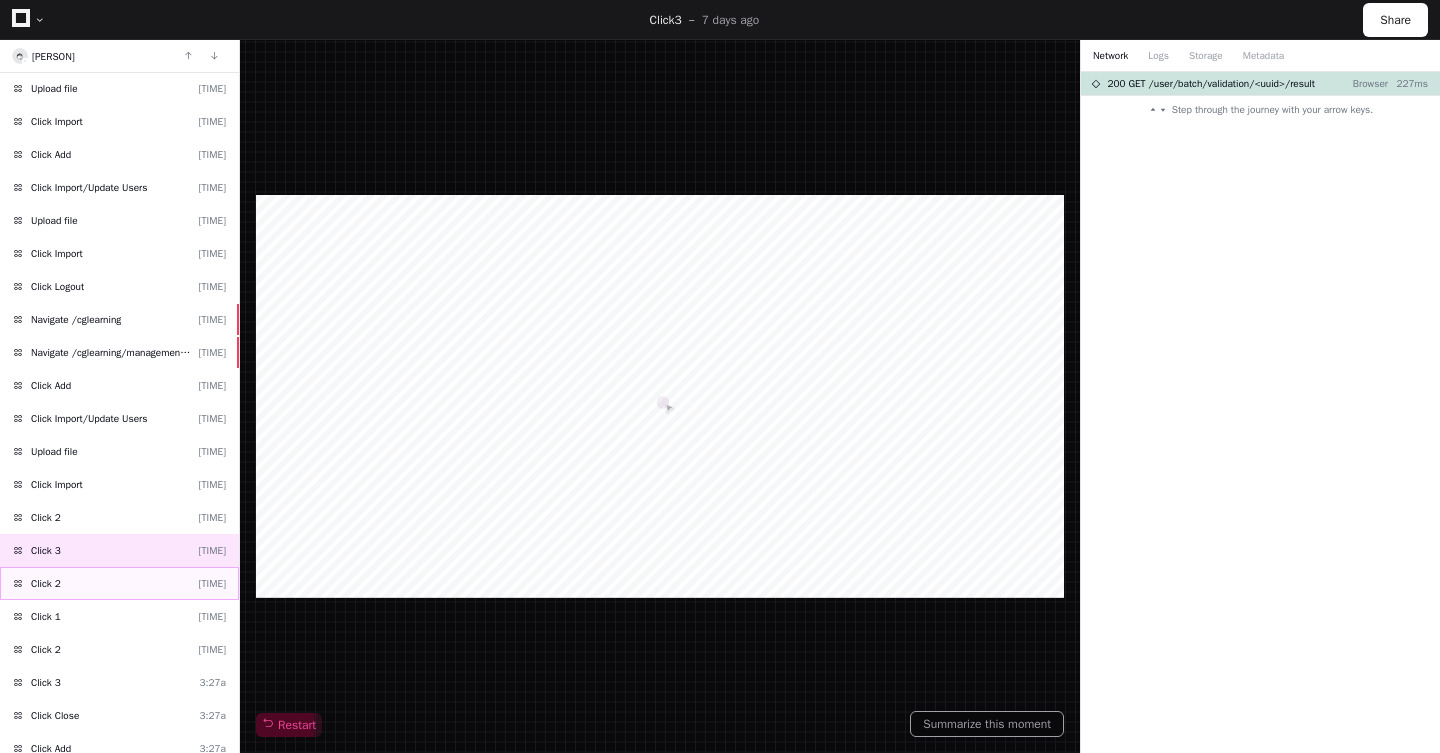 click on "Click 2  [TIME]" 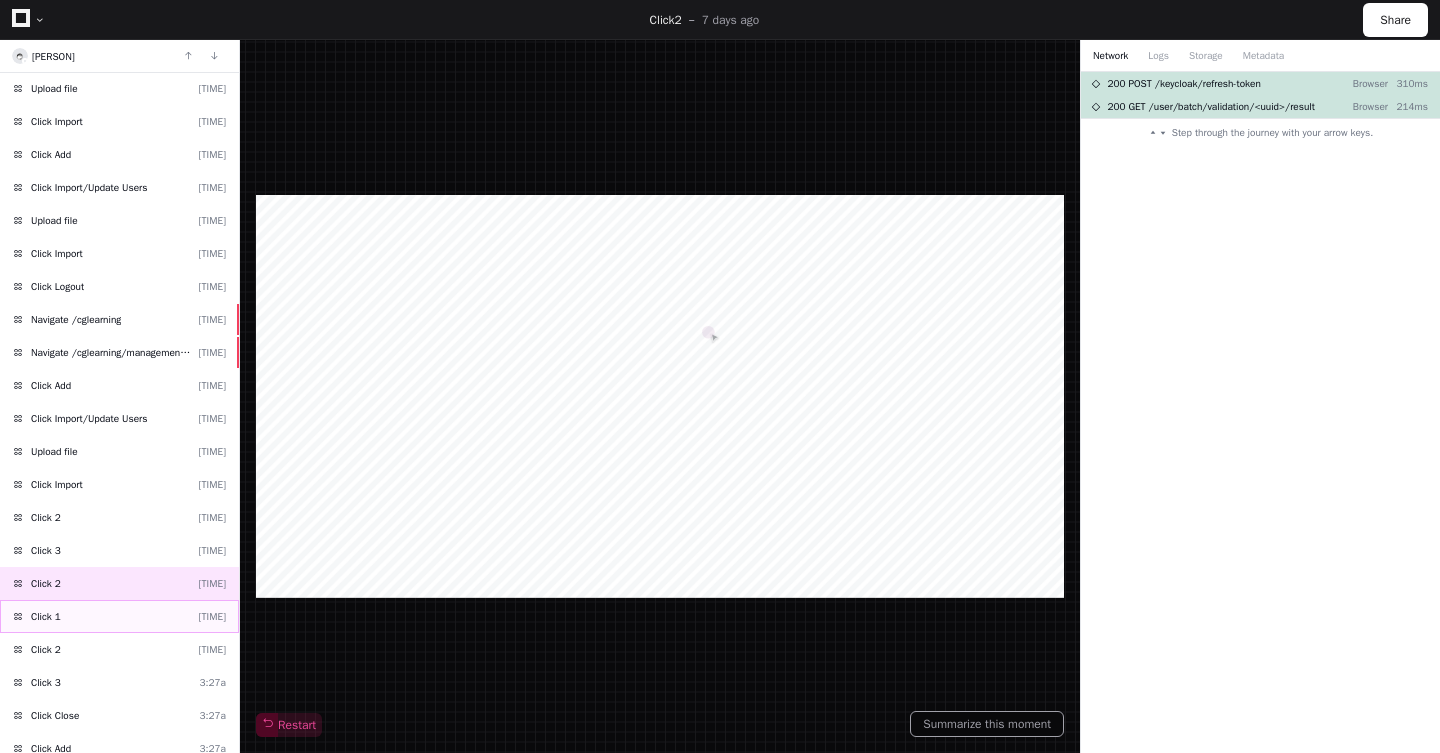 click on "Click 1  [TIME]" 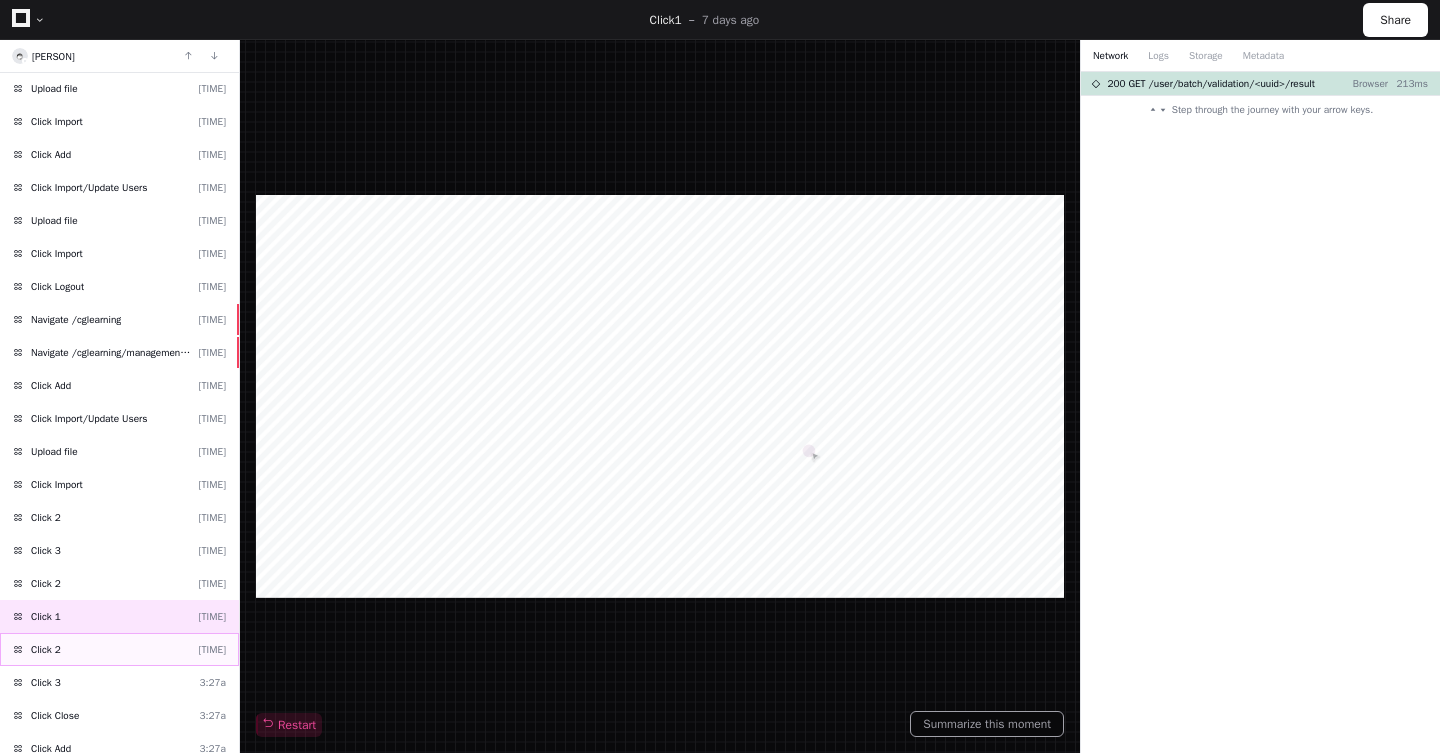 click on "Click 2  [TIME]" 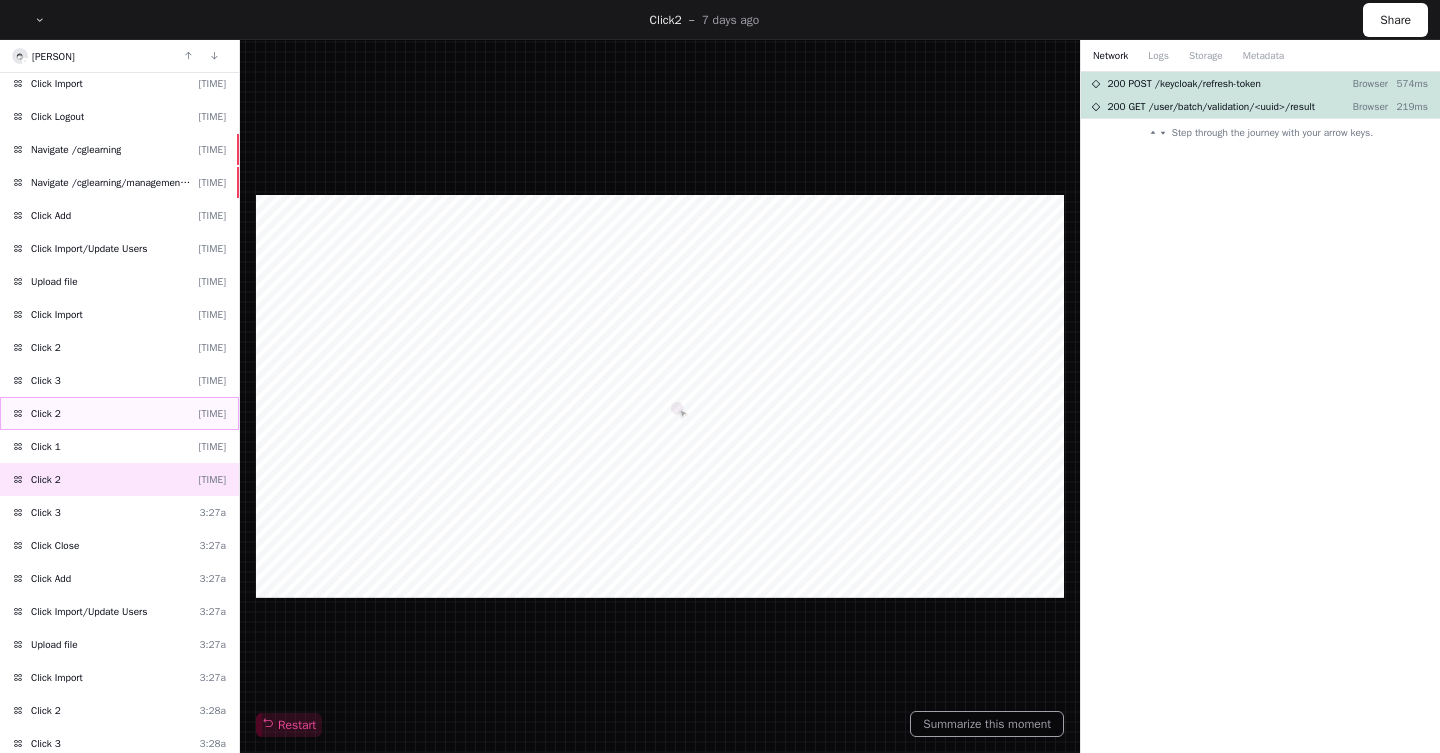 scroll, scrollTop: 480, scrollLeft: 0, axis: vertical 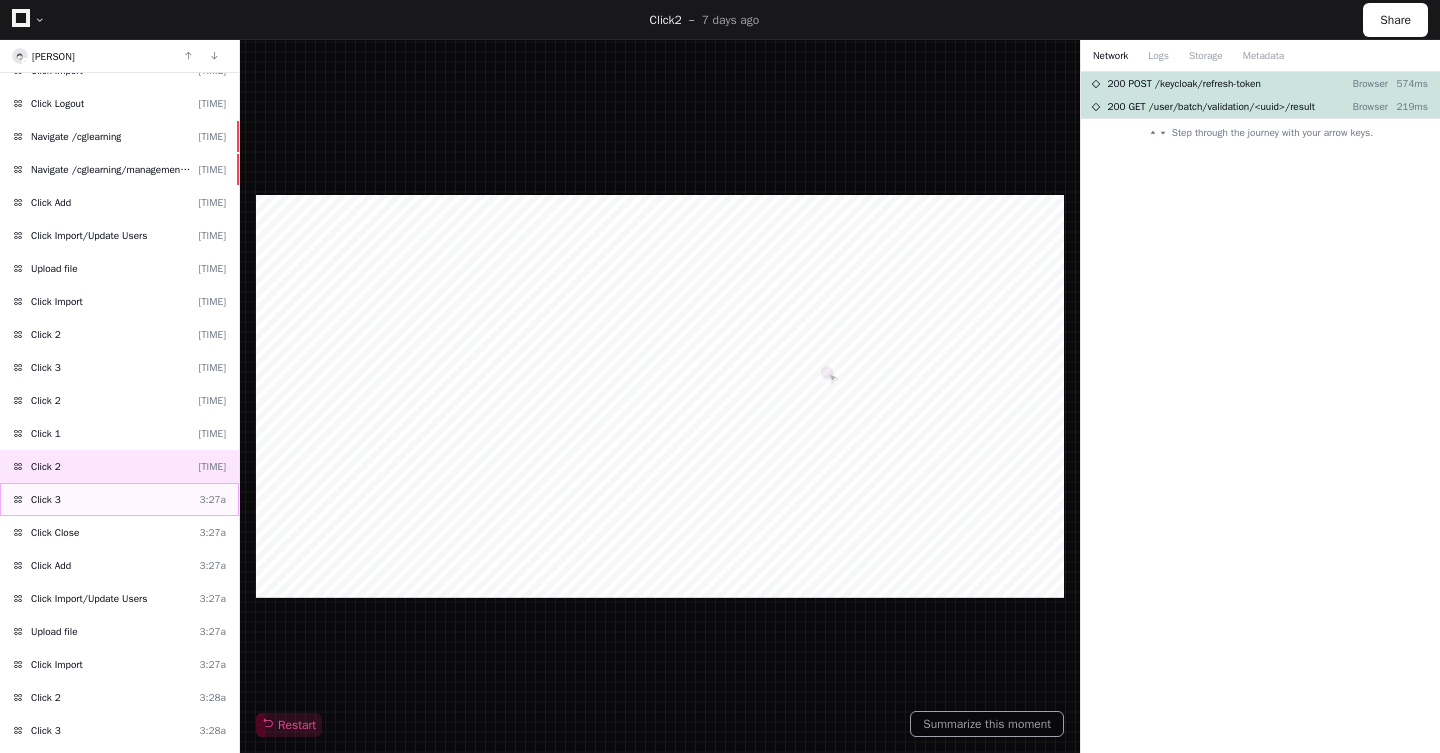 click on "Click 3  [TIME]" 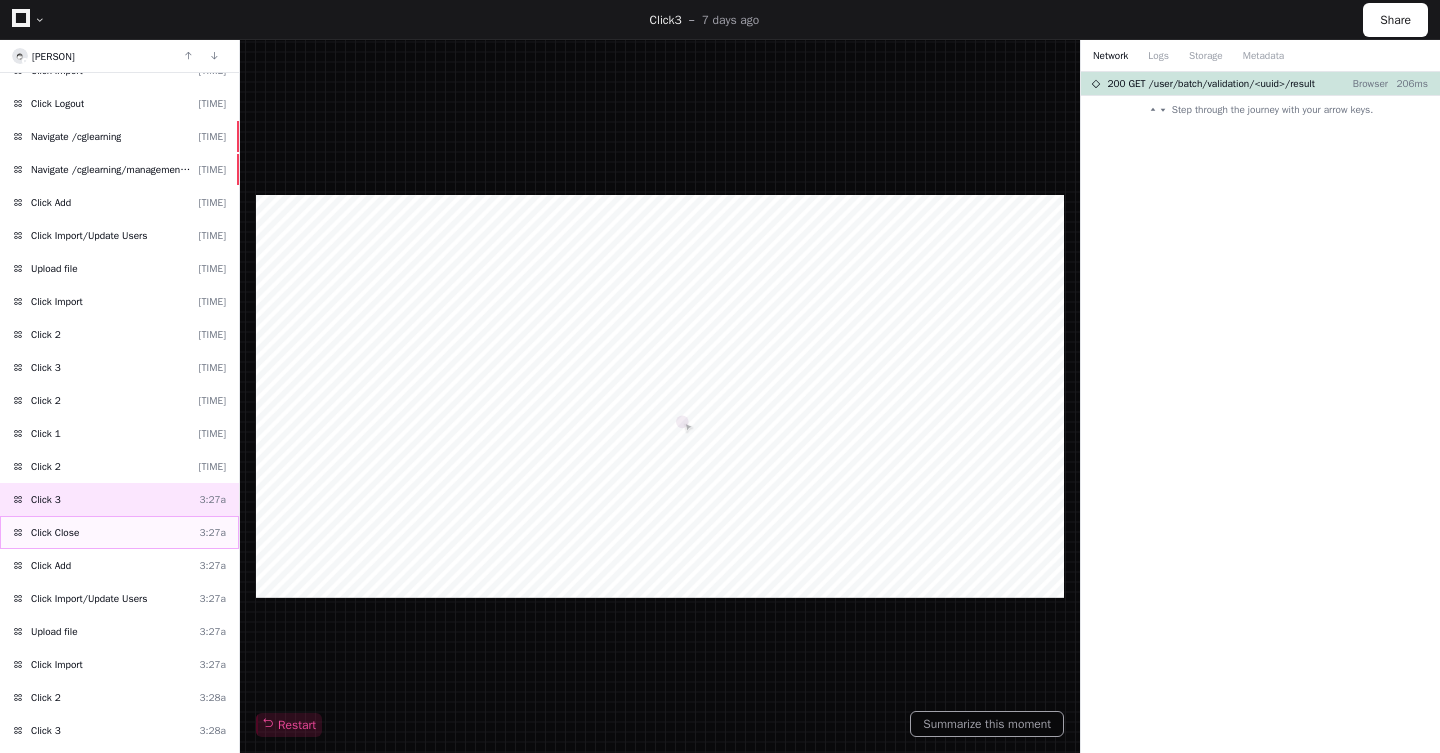 click on "Click Close  [TIME]" 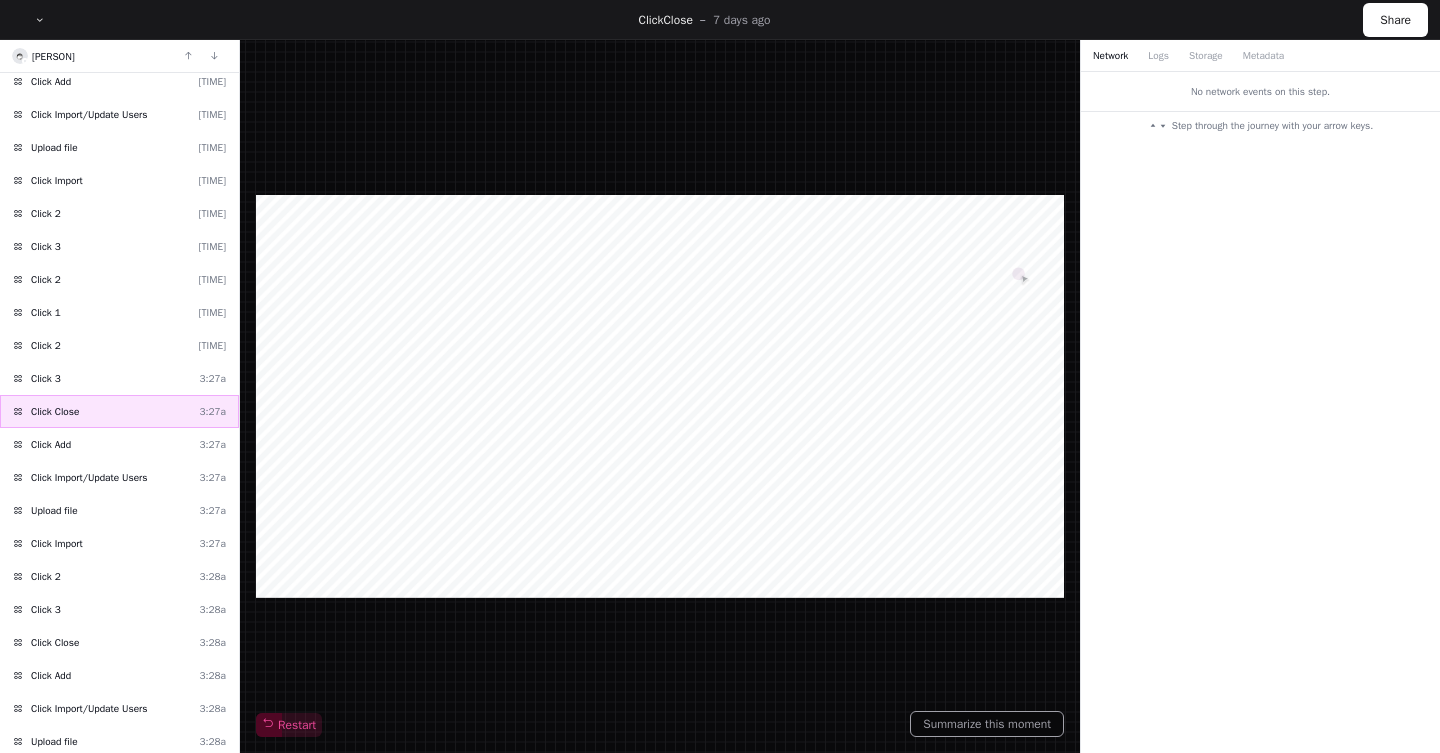 scroll, scrollTop: 602, scrollLeft: 0, axis: vertical 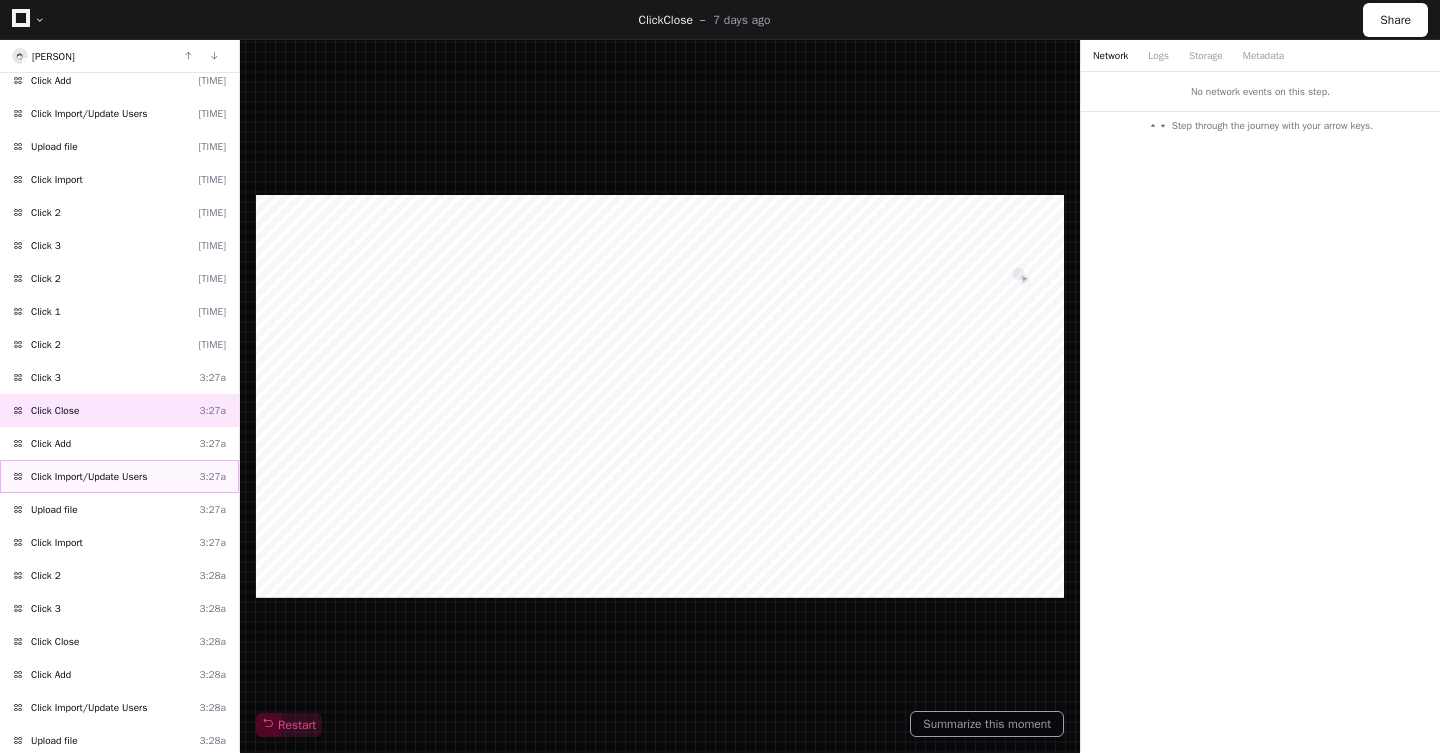 click on "Click Import/Update Users  [TIME]" 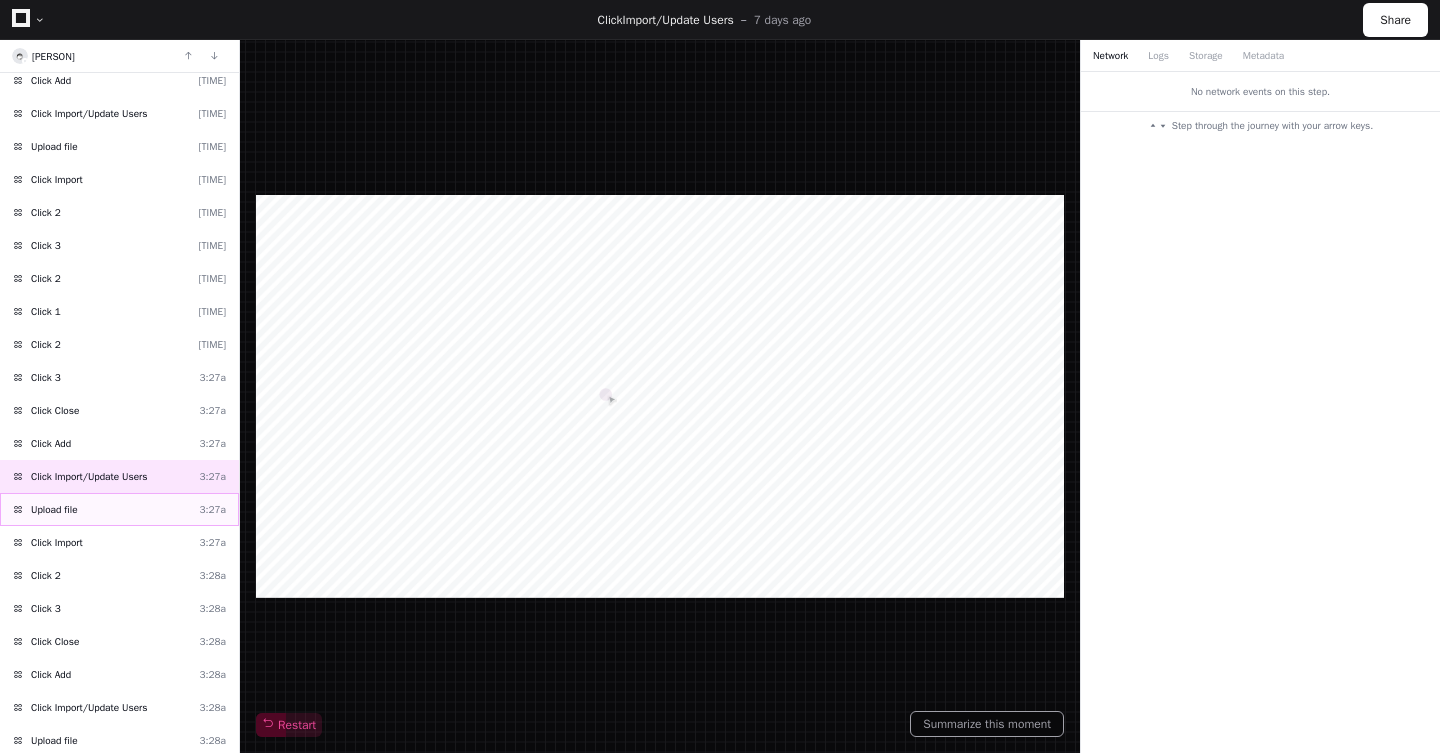 click on "Upload file  [TIME]" 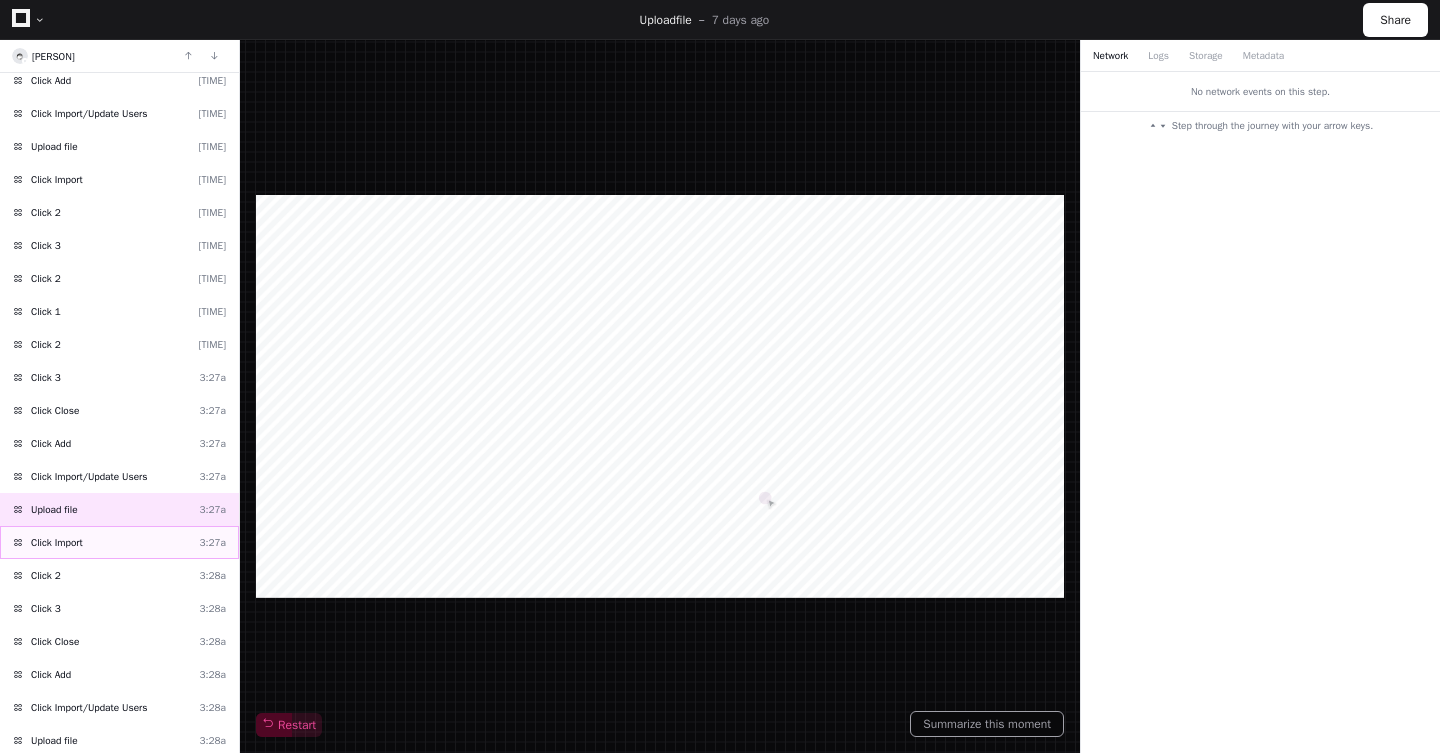 click on "Click Import  [TIME]" 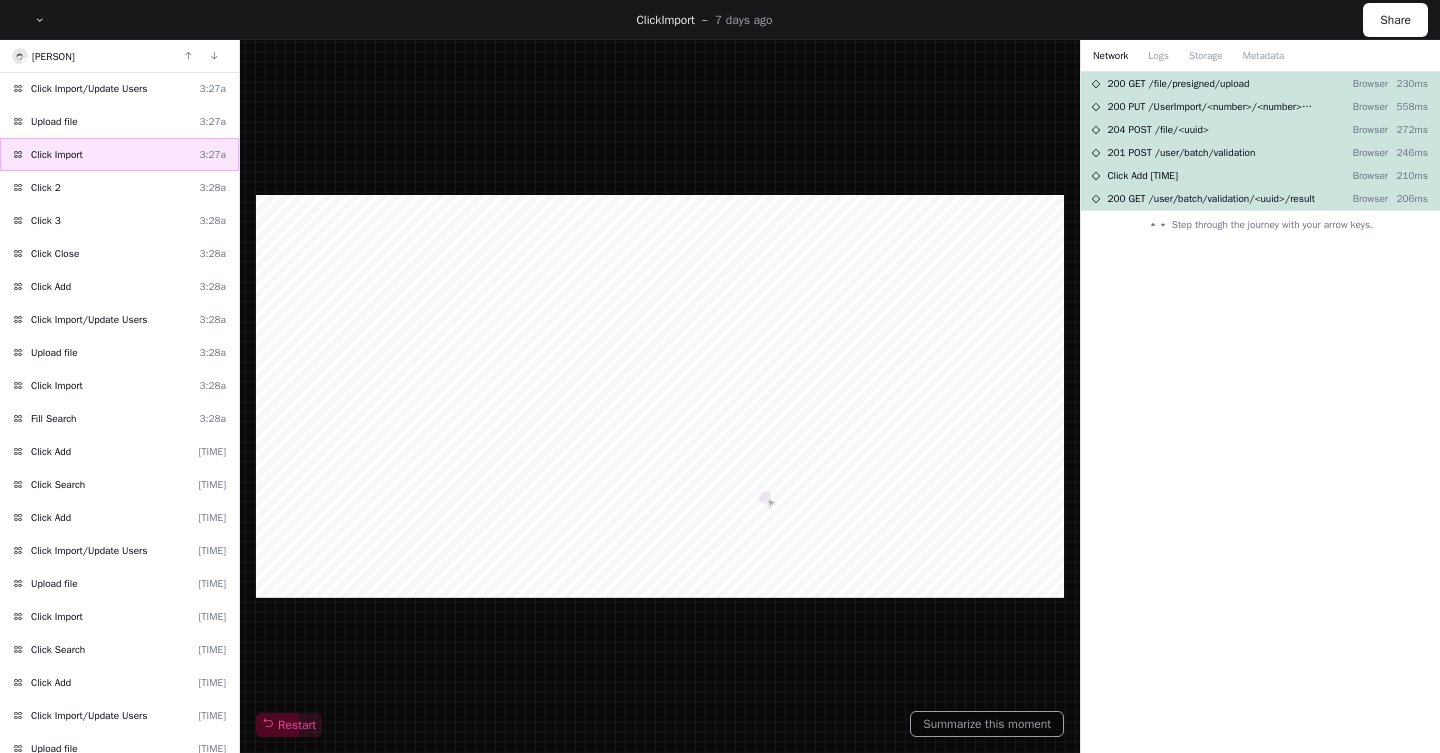 scroll, scrollTop: 984, scrollLeft: 0, axis: vertical 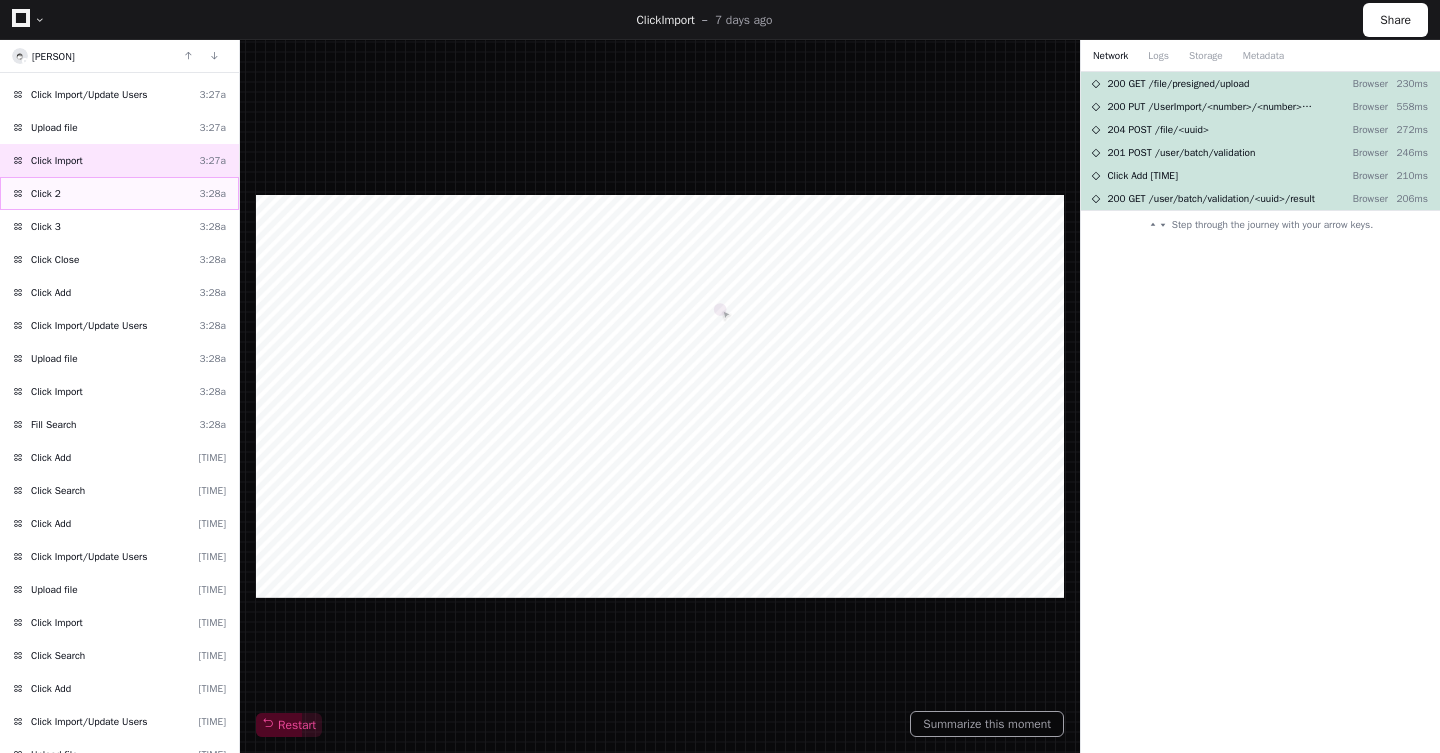 click on "Click 2  [TIME]" 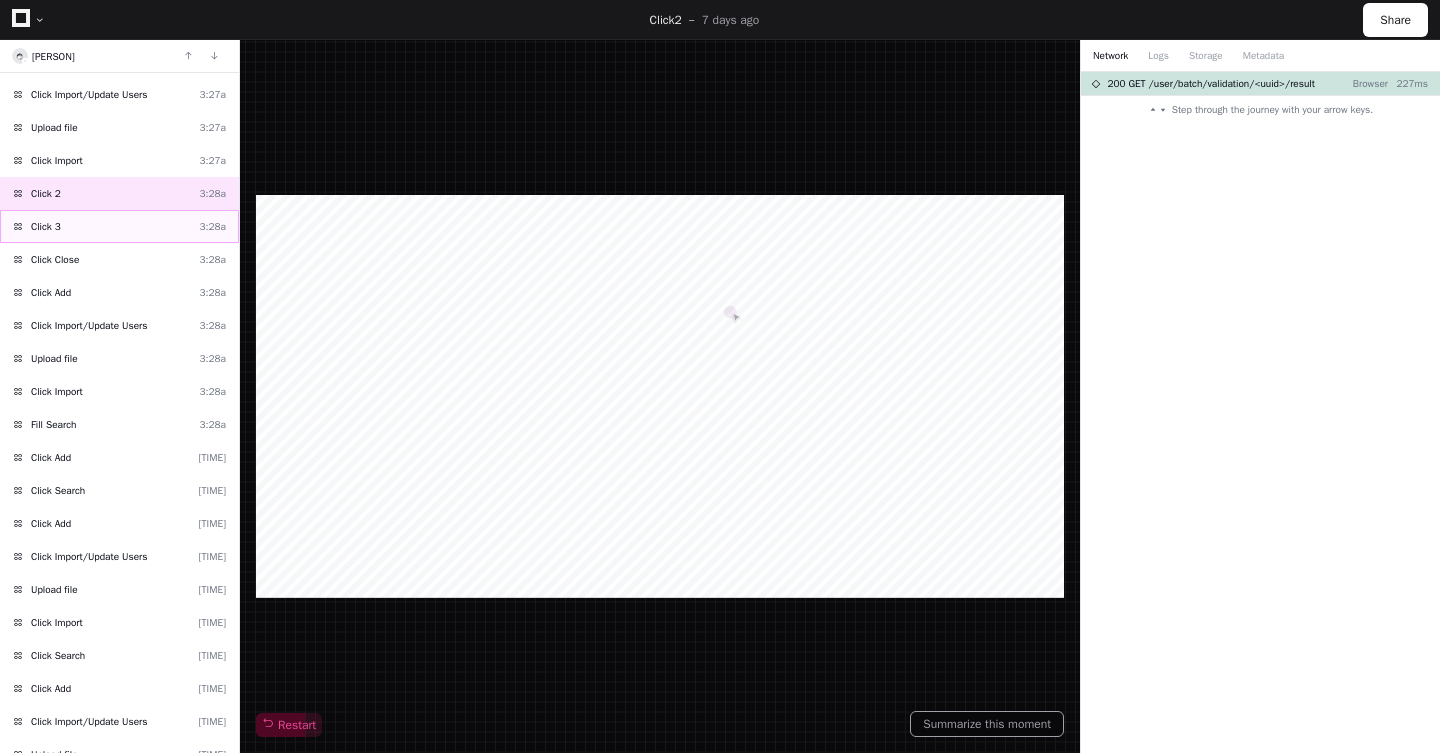 click on "Click 3  [TIME]" 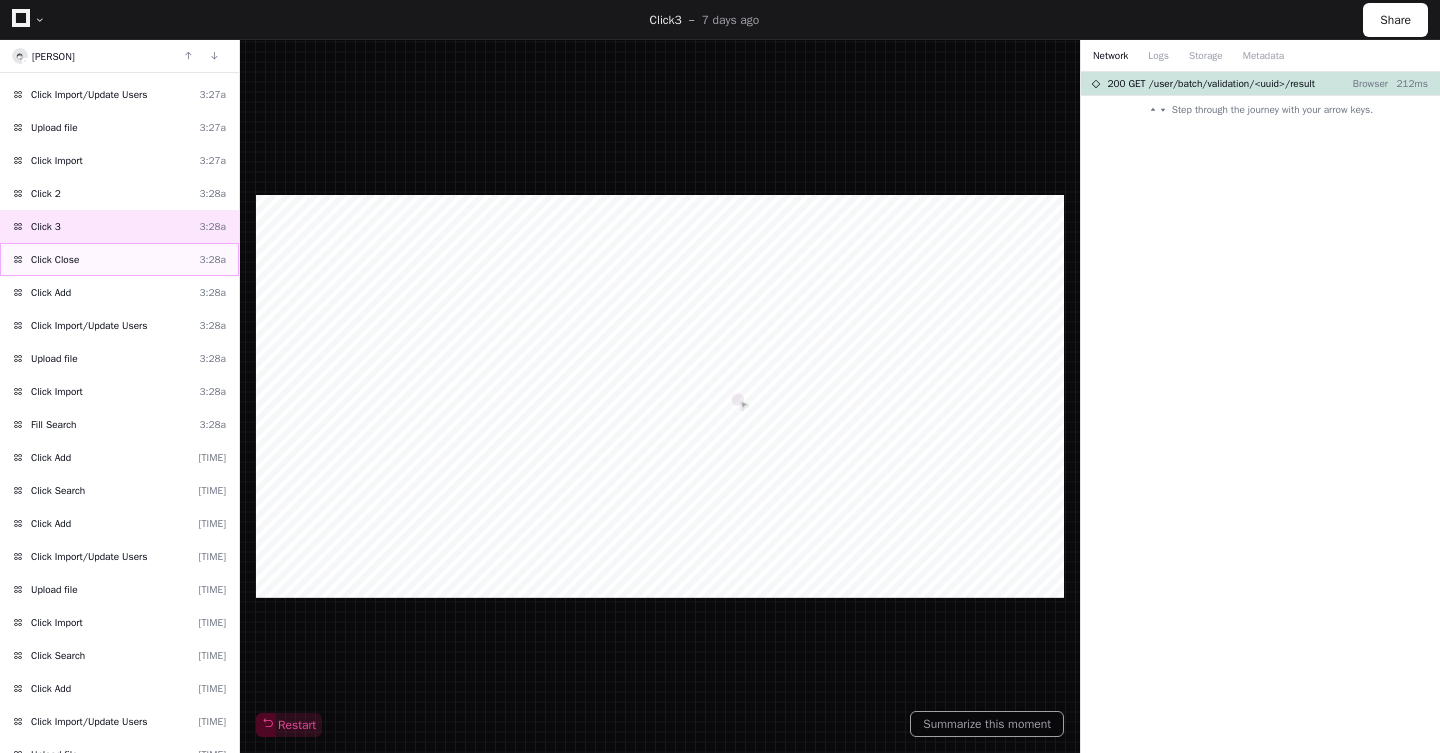click on "Click Close" 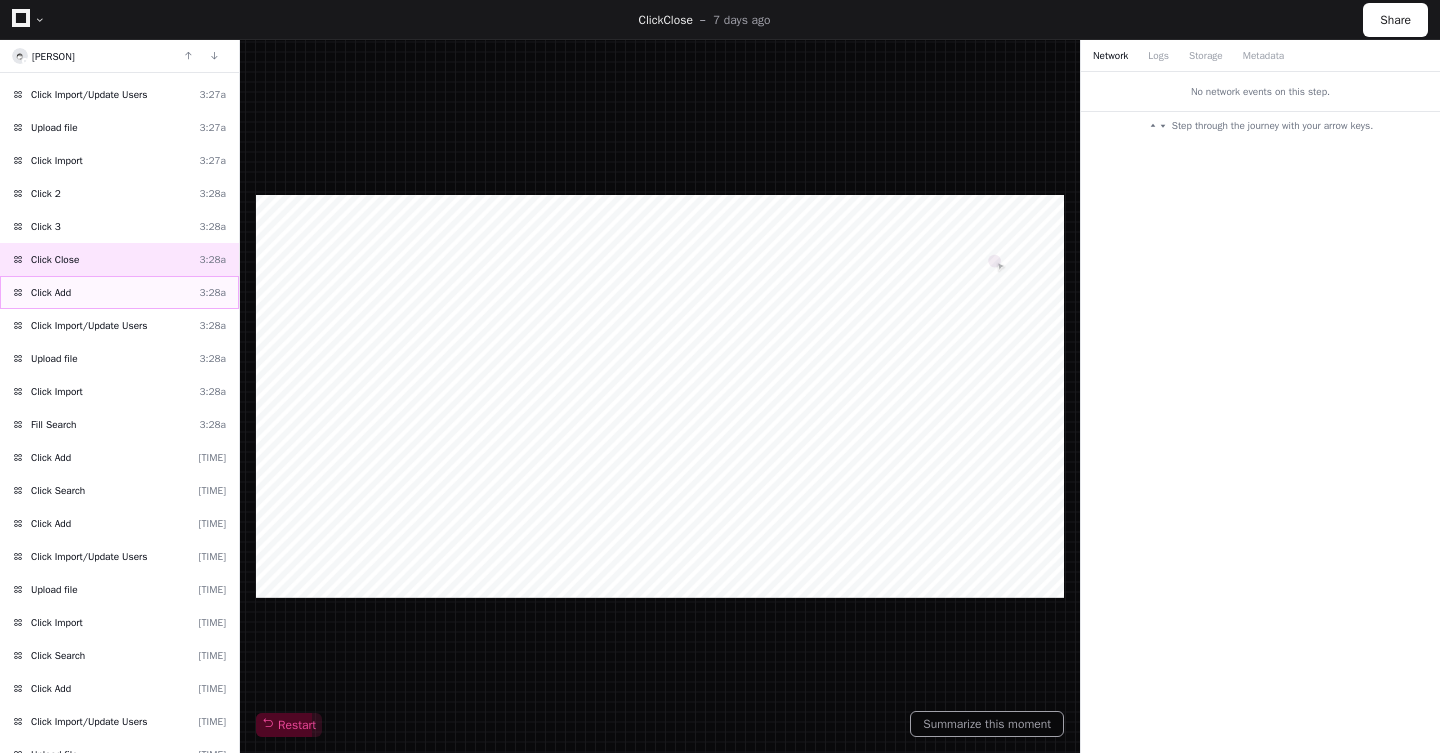 click on "Click Add  [TIME]" 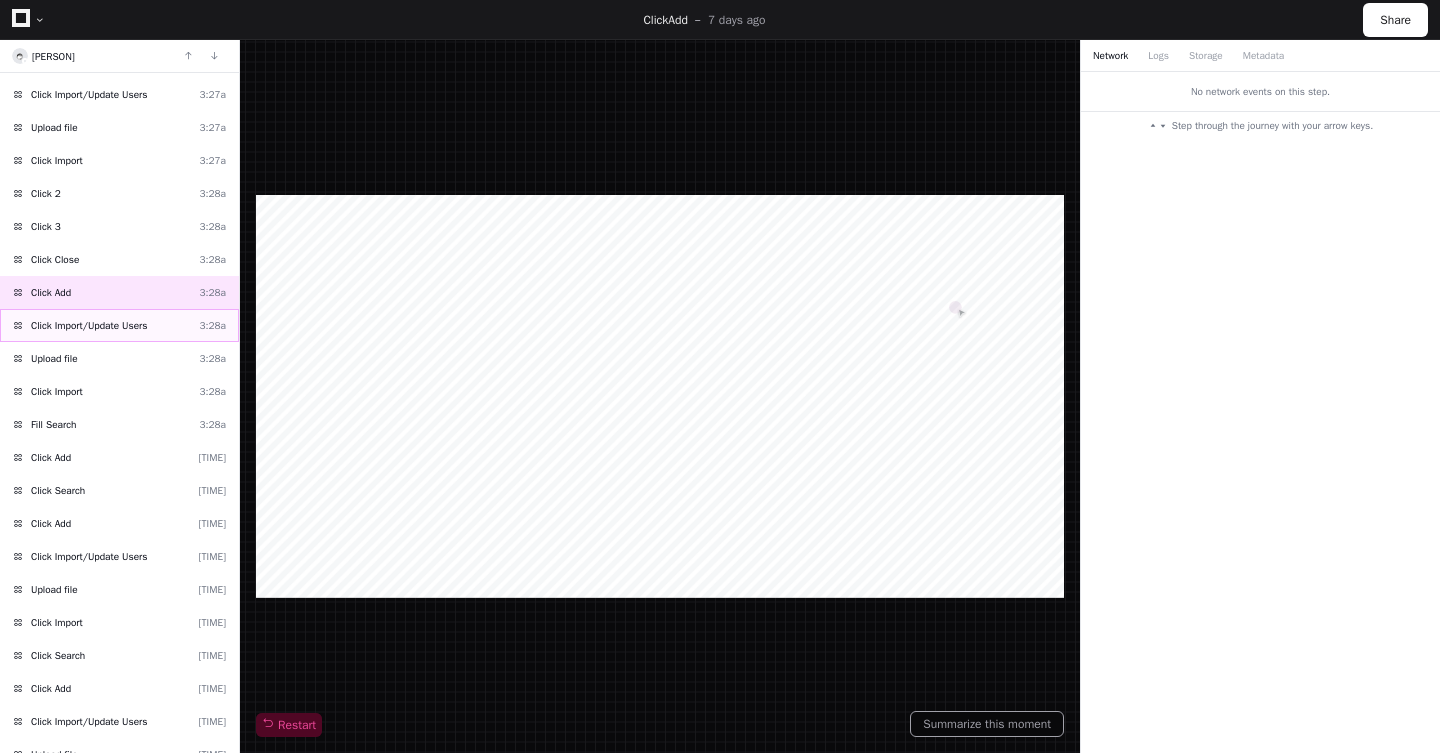 click on "Click Import/Update Users  [TIME]" 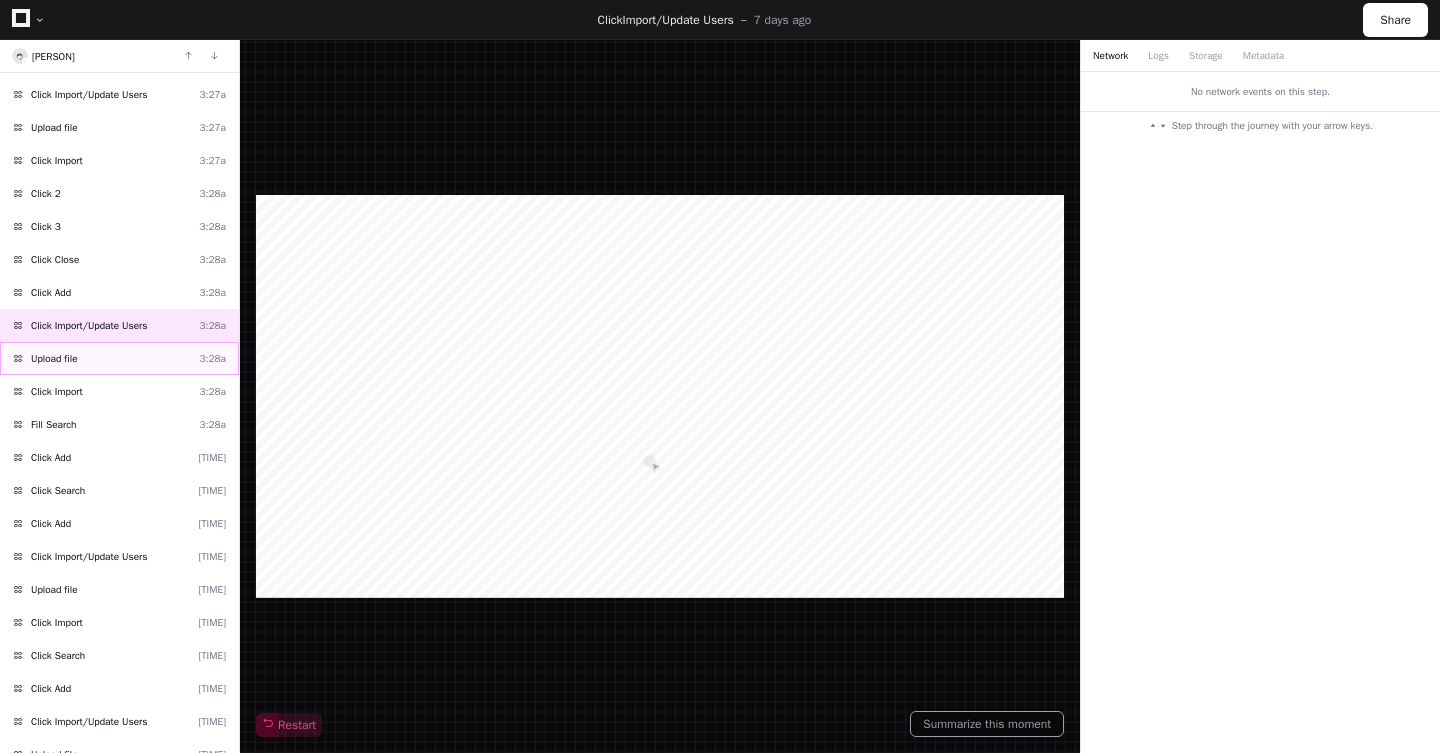 click on "Upload file" 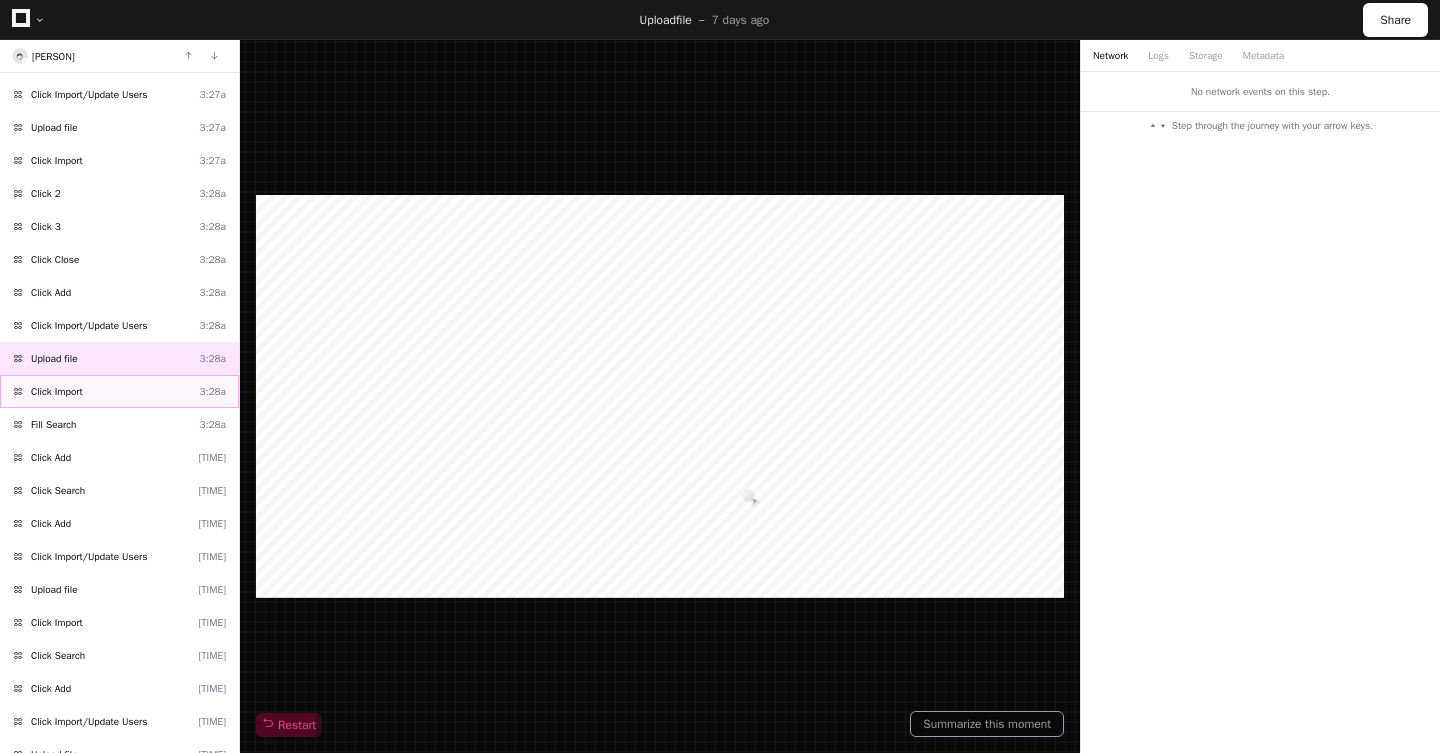 click on "Click Import  [TIME]" 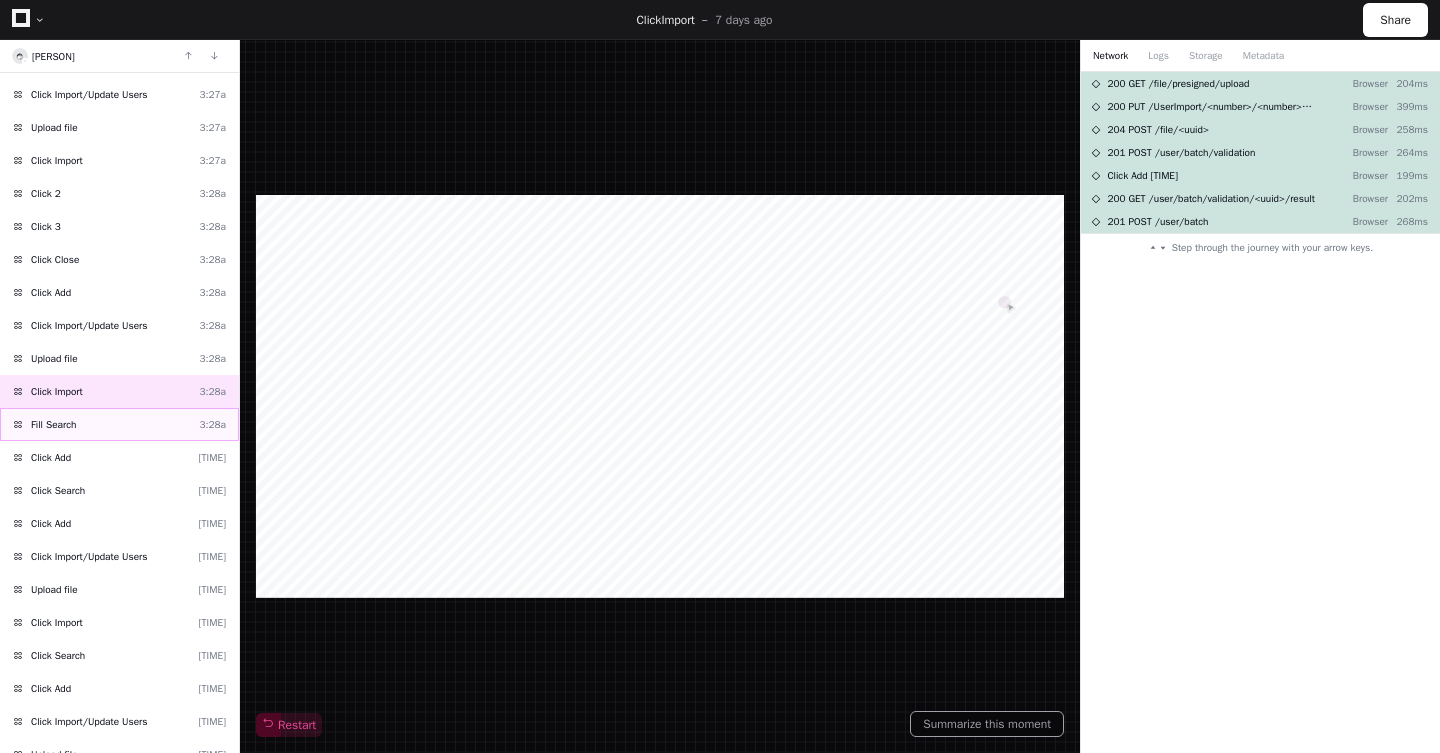click on "Fill Search  [TIME]" 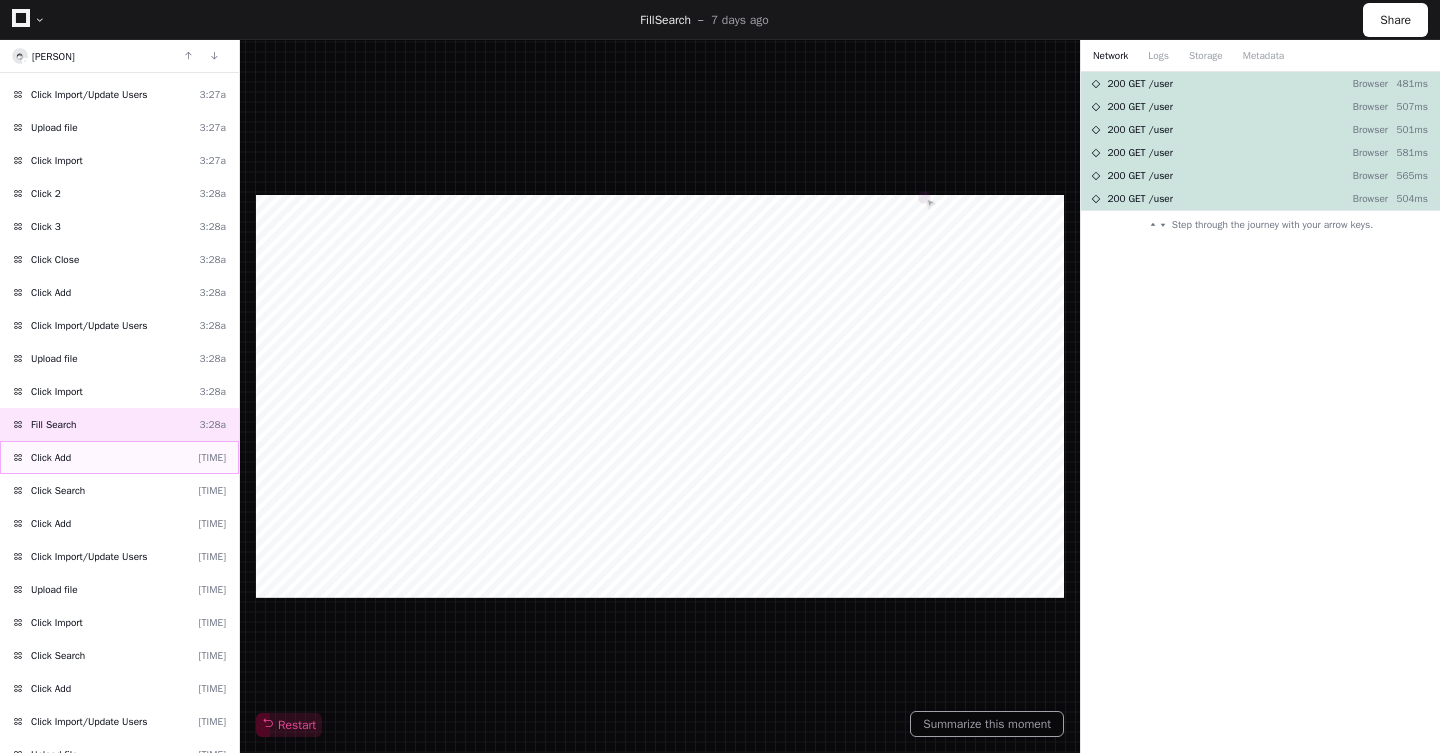 click on "Click Add  [TIME]" 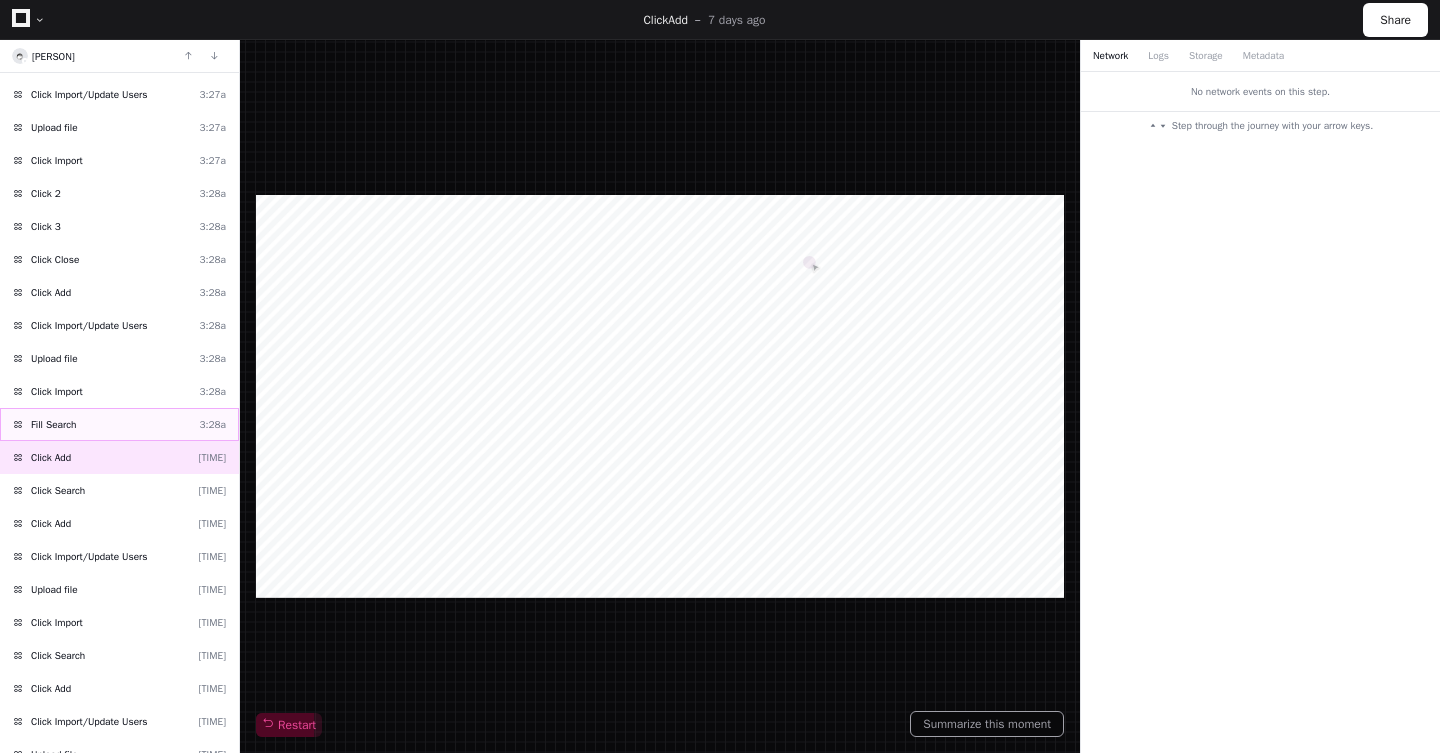 click on "Fill Search  [TIME]" 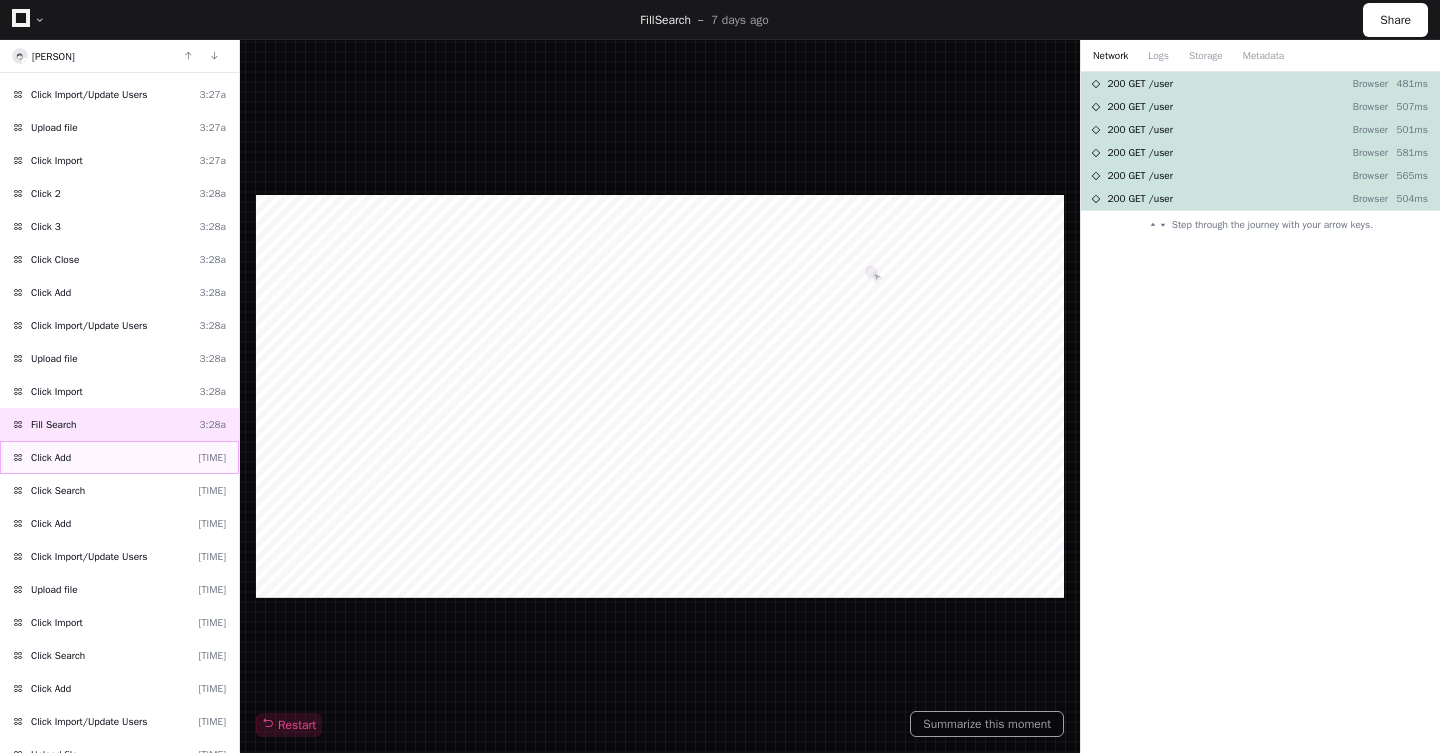 click on "Click Add  [TIME]" 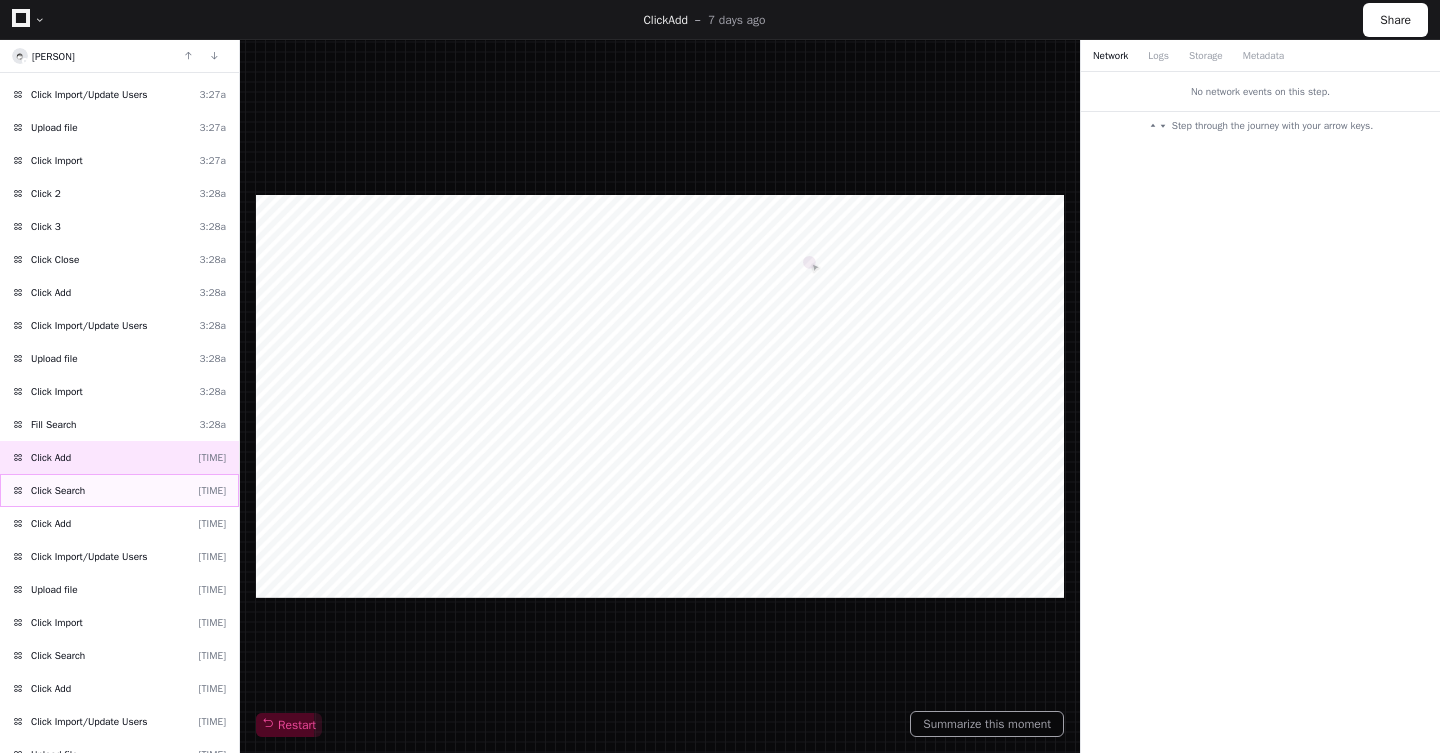click on "Click Search  [TIME]" 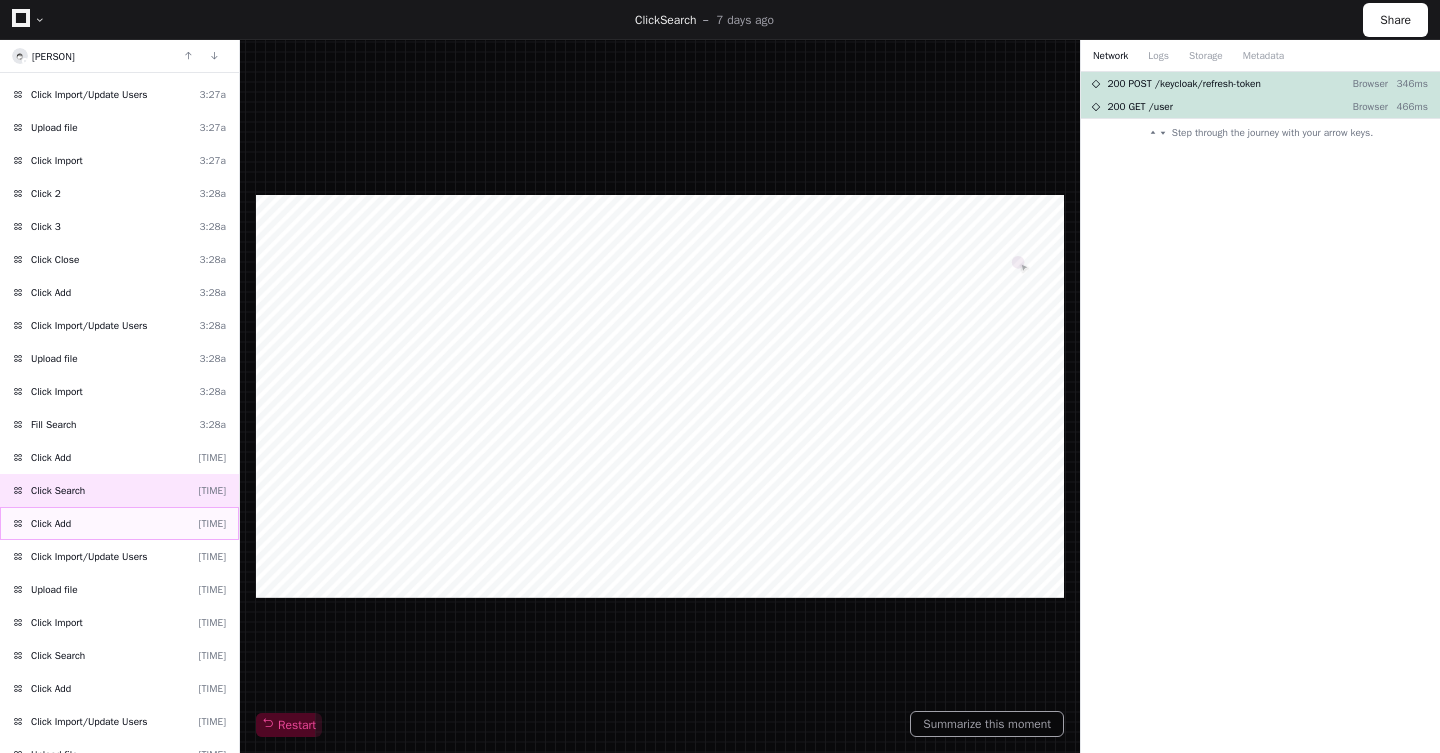 click on "Click Add  [TIME]" 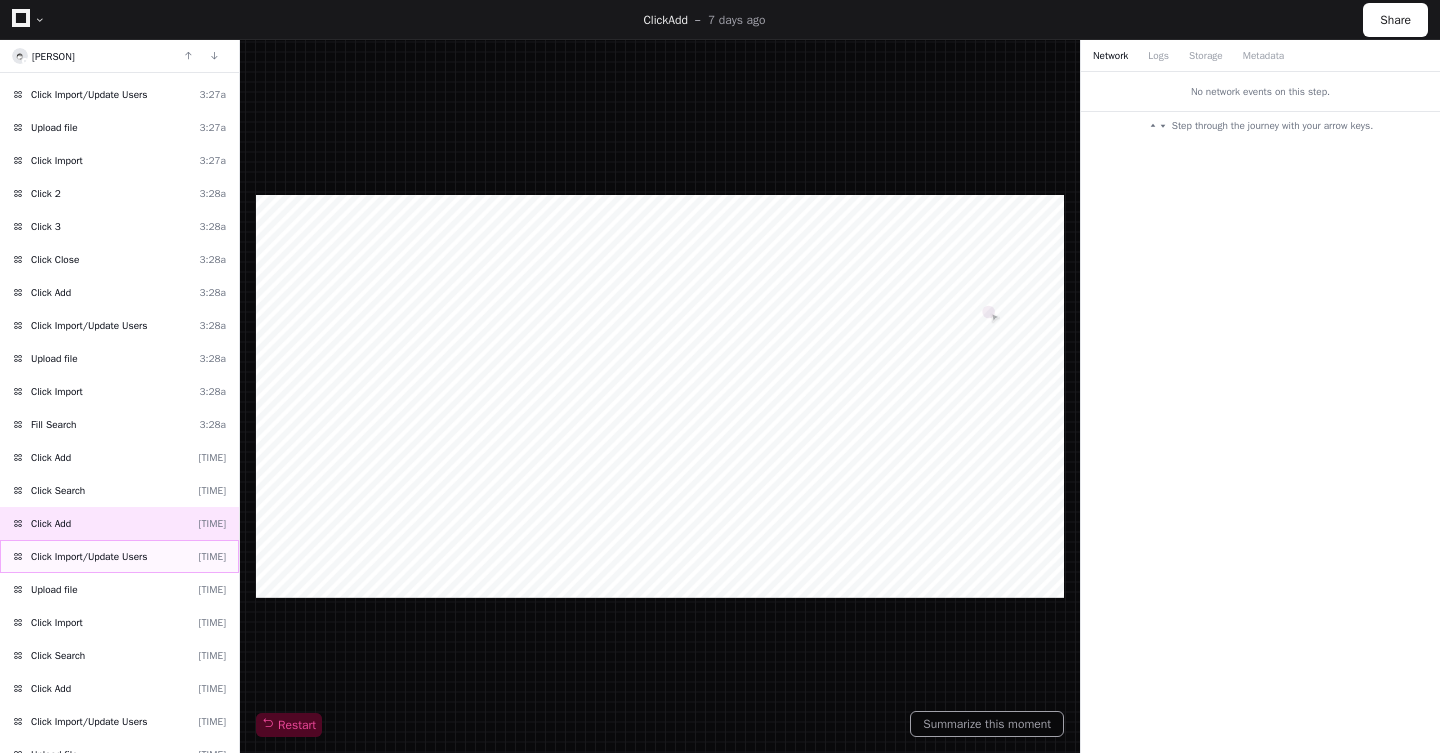 click on "Click Import/Update Users  [TIME]" 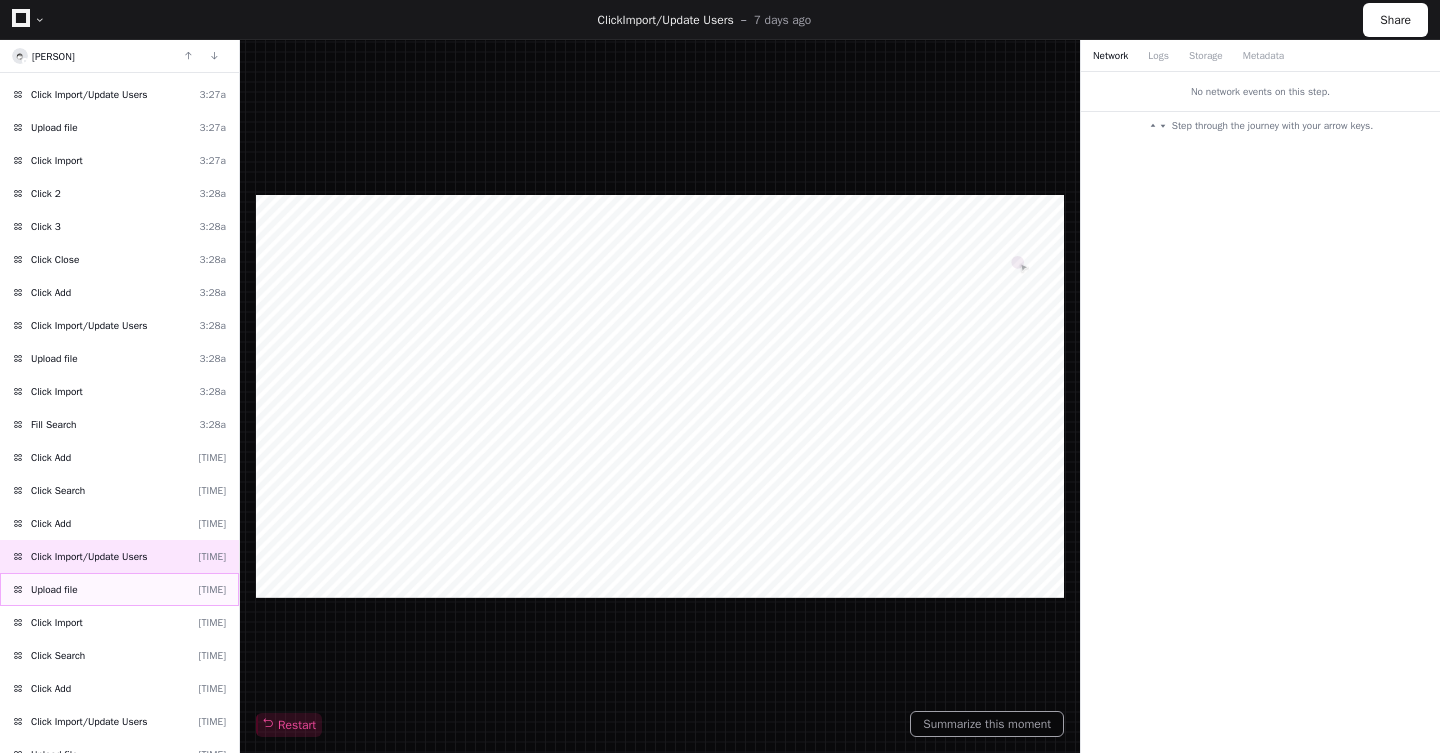 click on "Upload file  [TIME]" 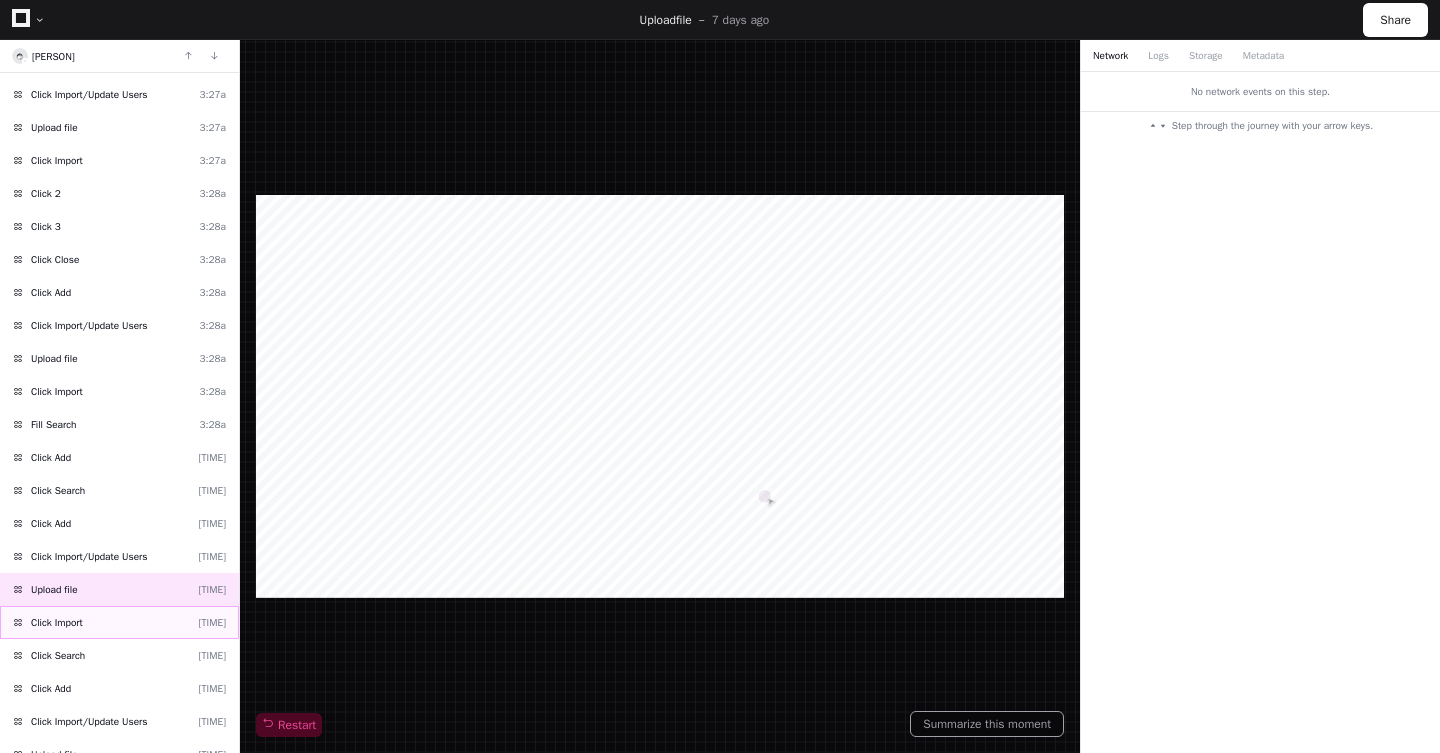 click on "Click Import  [TIME]" 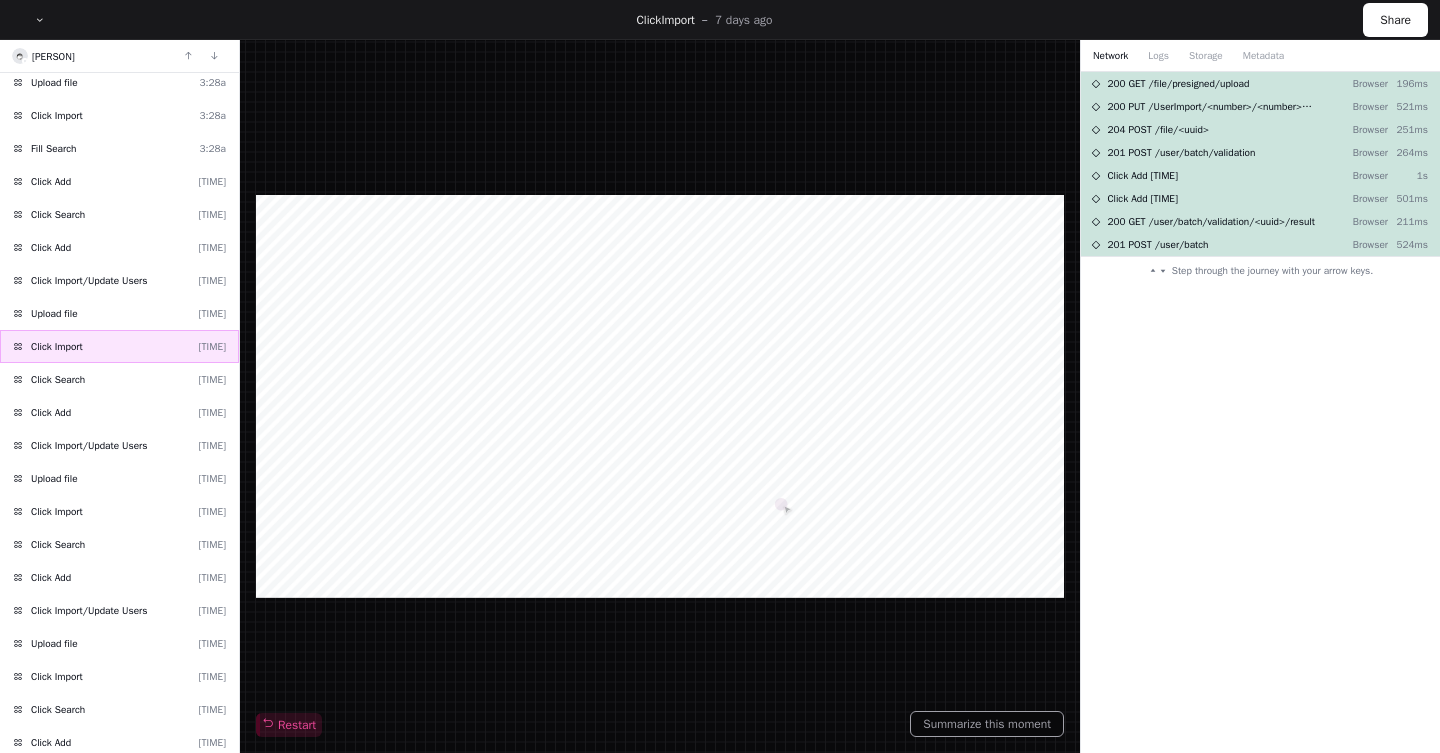 scroll, scrollTop: 1268, scrollLeft: 0, axis: vertical 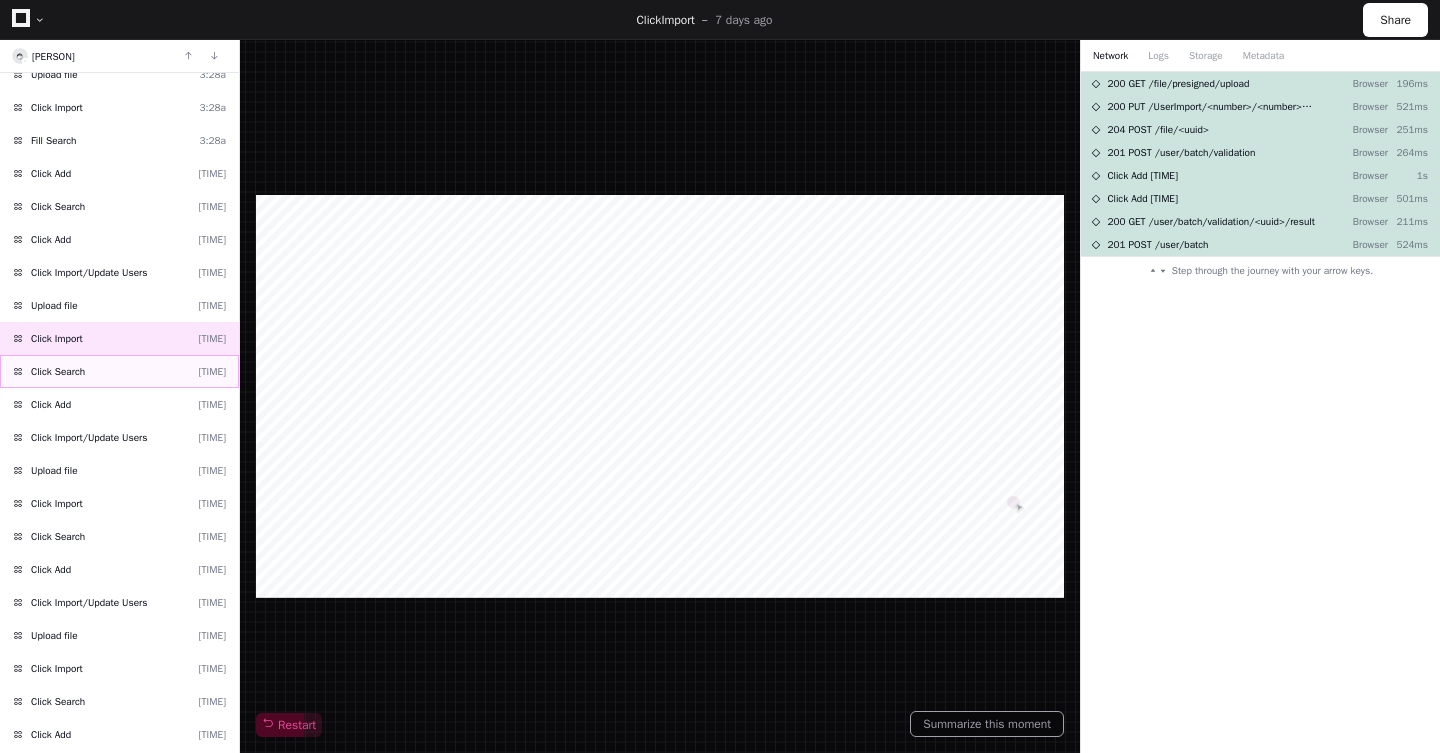 click on "Click Search  [TIME]" 